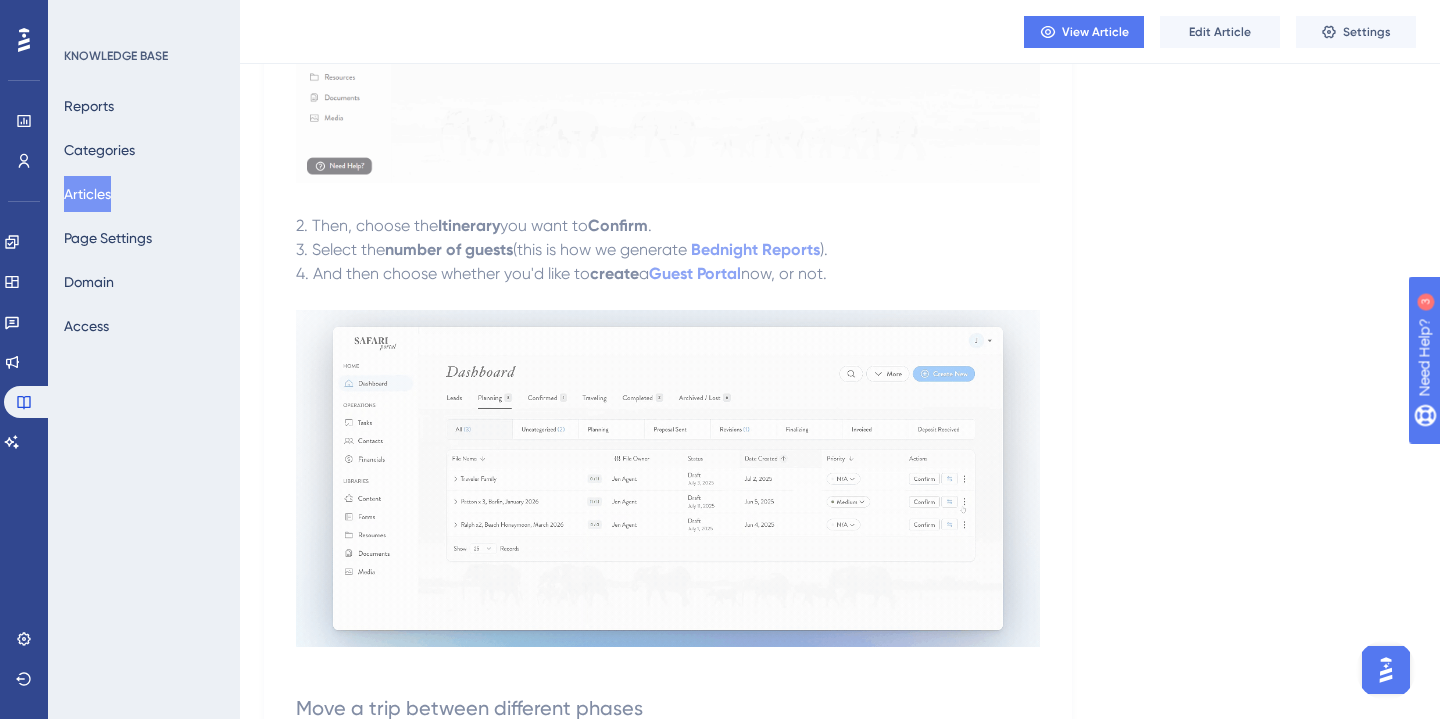scroll, scrollTop: 0, scrollLeft: 0, axis: both 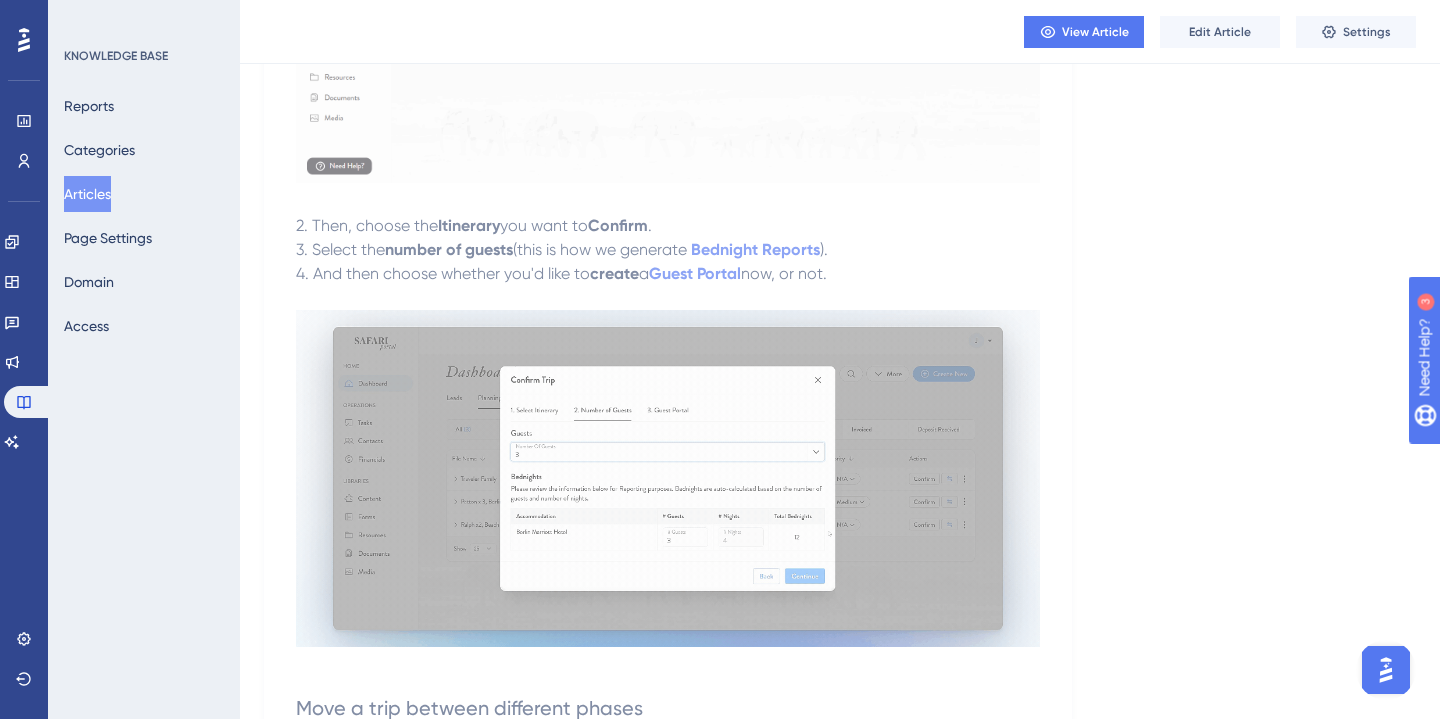 click on "Articles" at bounding box center [87, 194] 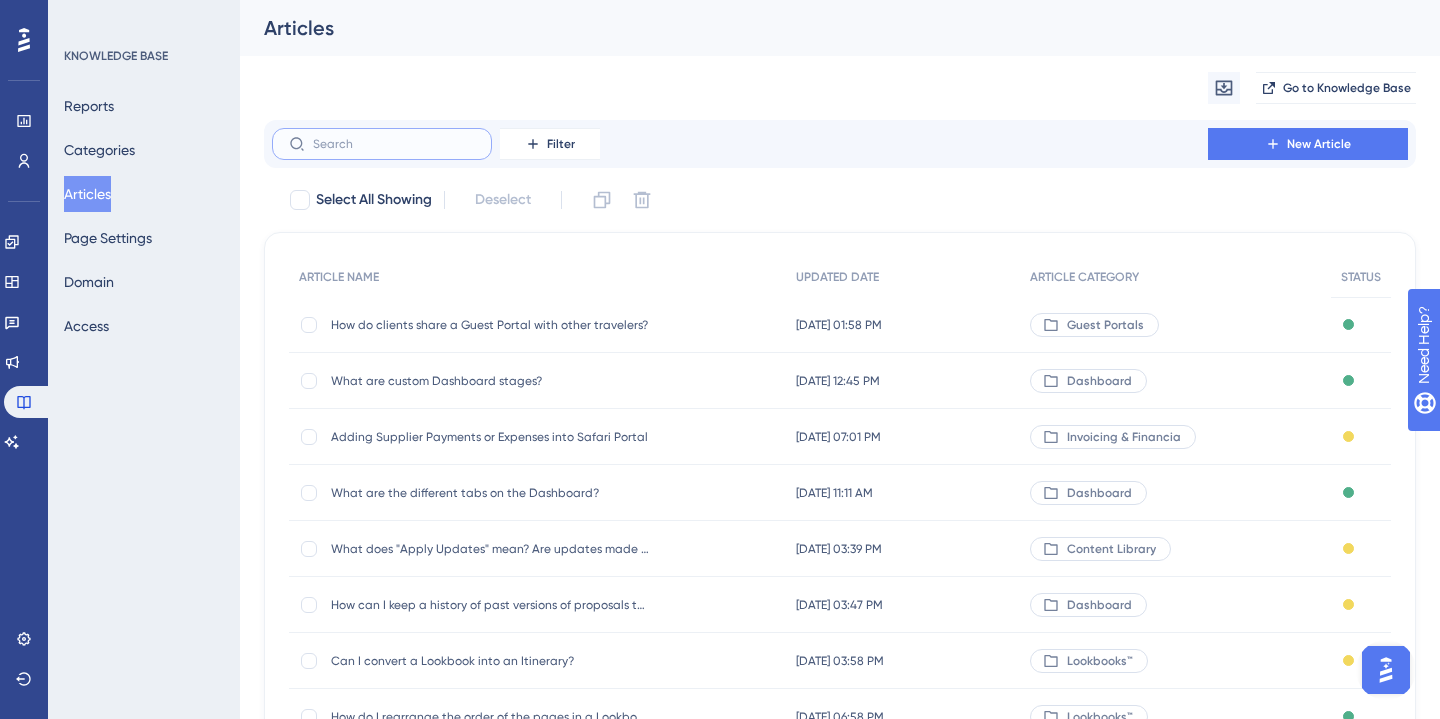click at bounding box center (394, 144) 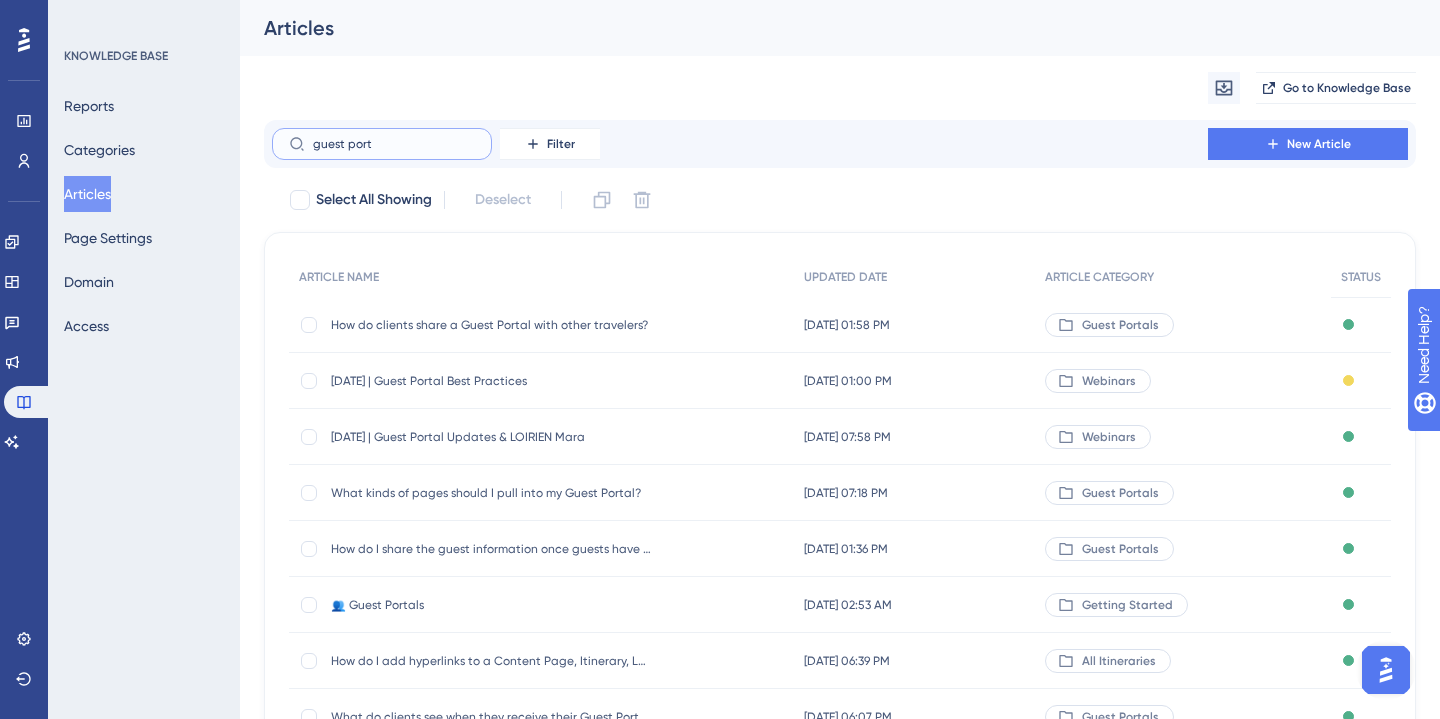 type on "guest portt" 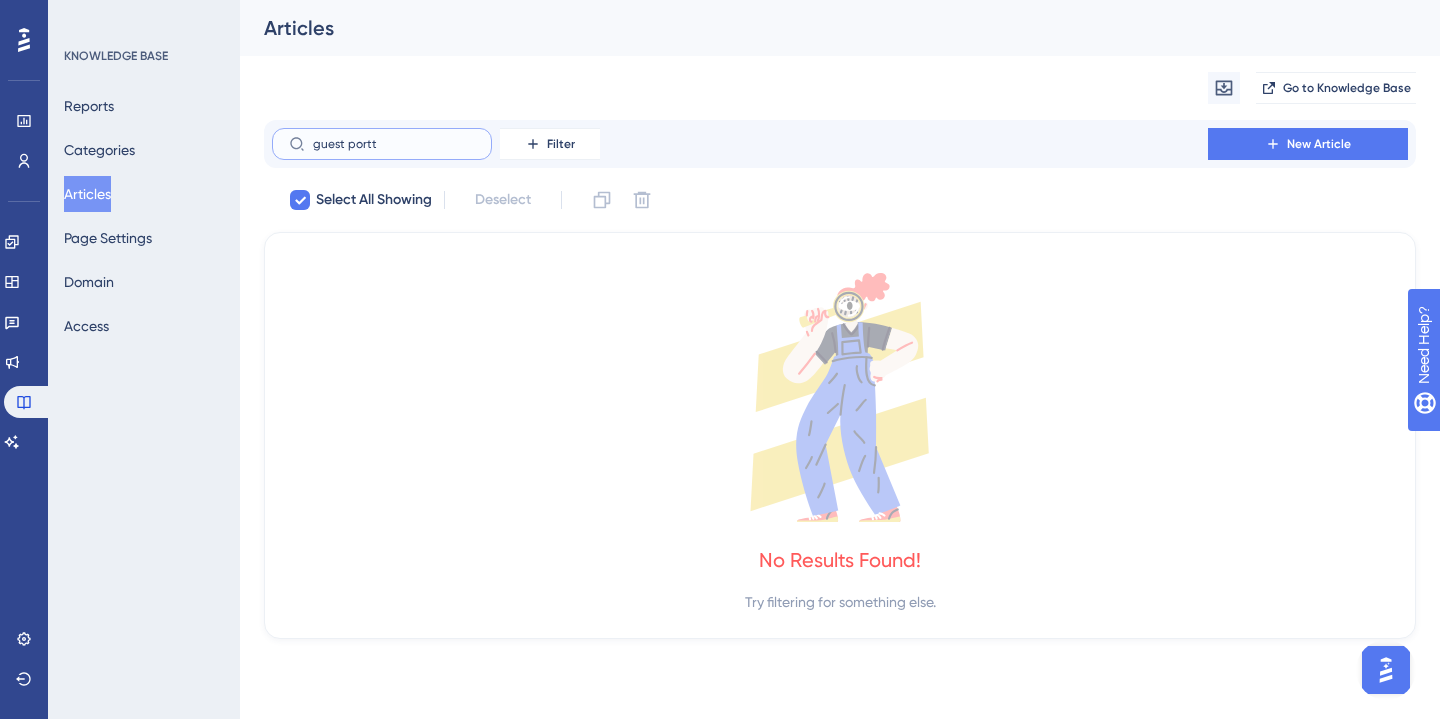 type on "guest port" 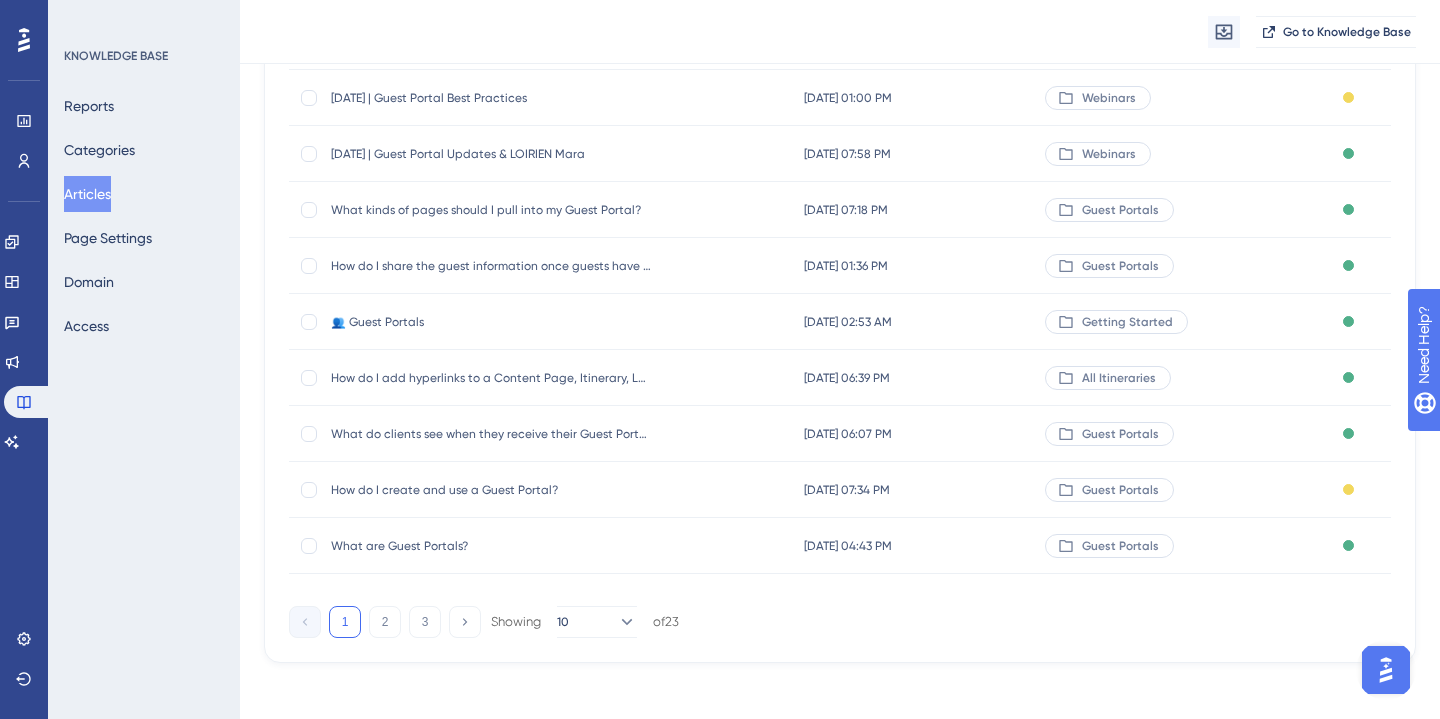 scroll, scrollTop: 234, scrollLeft: 0, axis: vertical 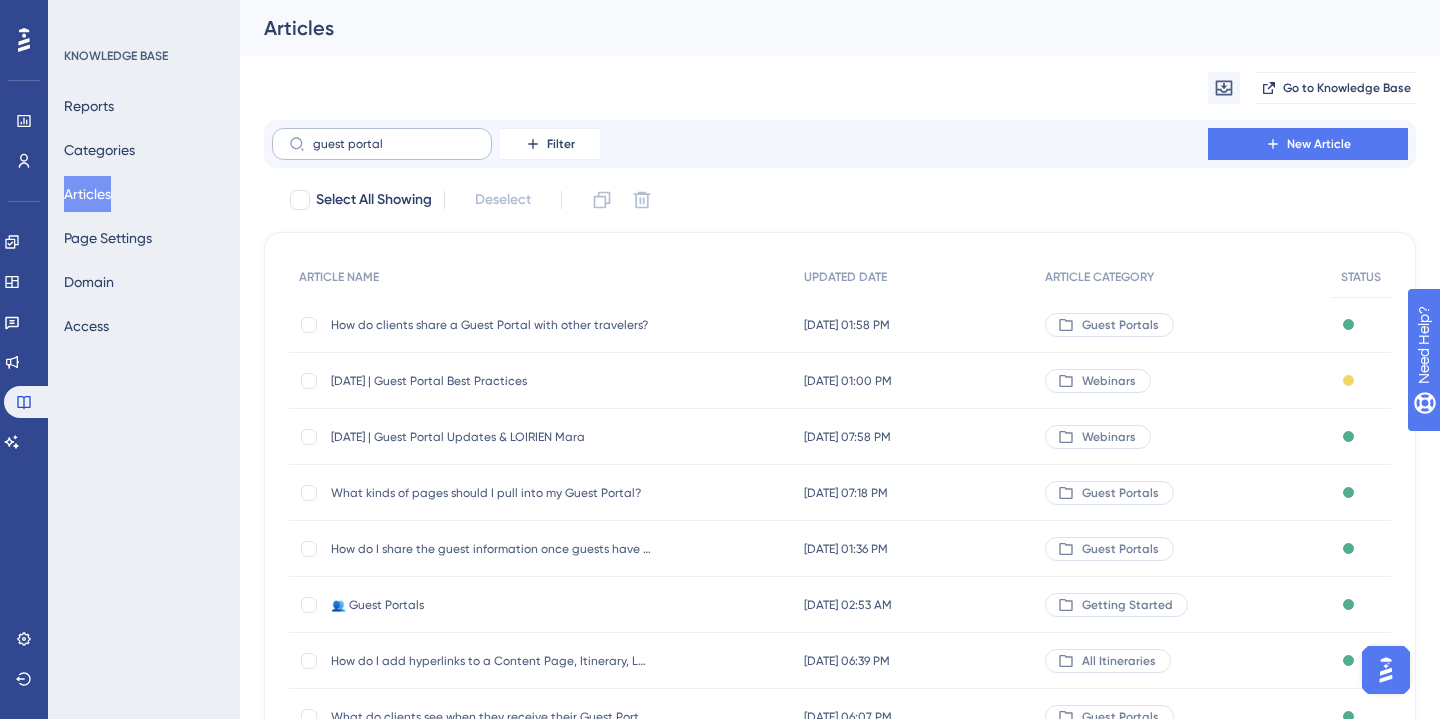 click on "guest portal" at bounding box center (382, 144) 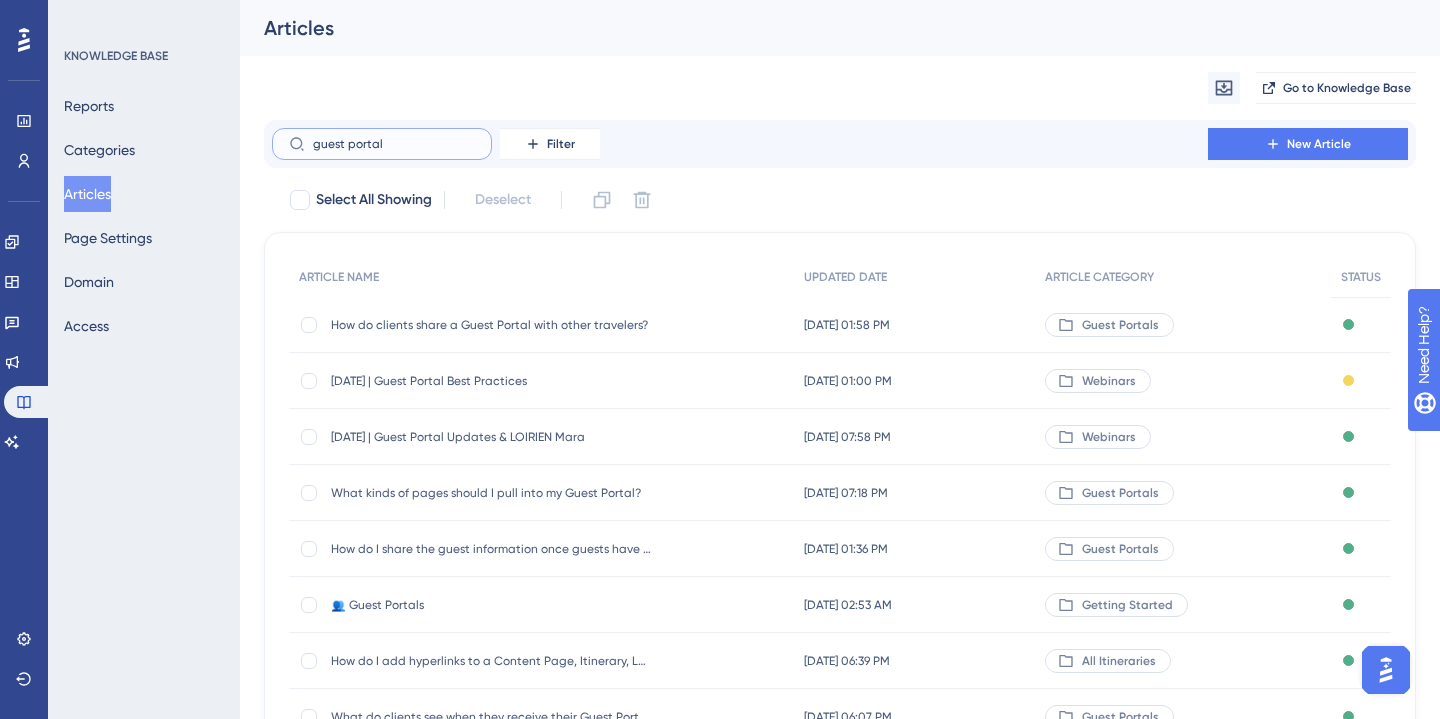 click on "guest portal" at bounding box center [394, 144] 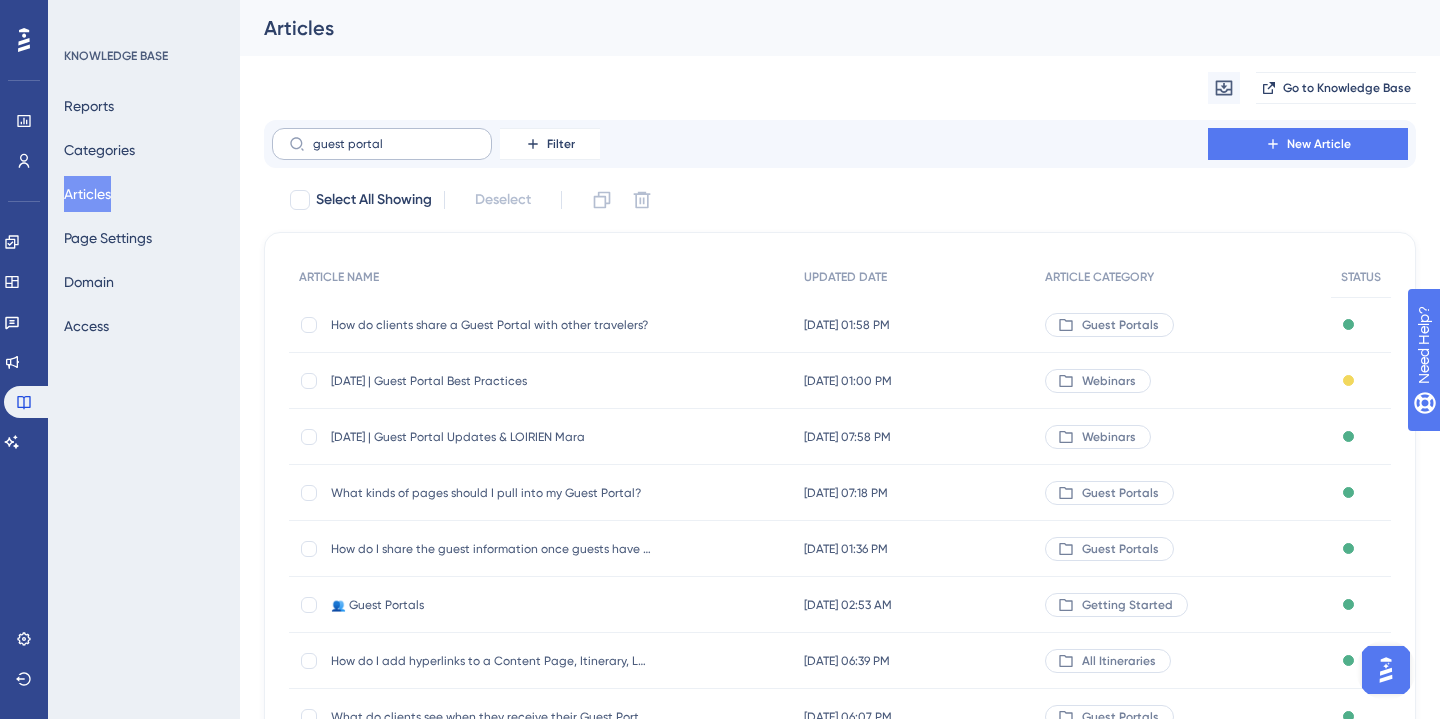 click on "guest portal" at bounding box center [382, 144] 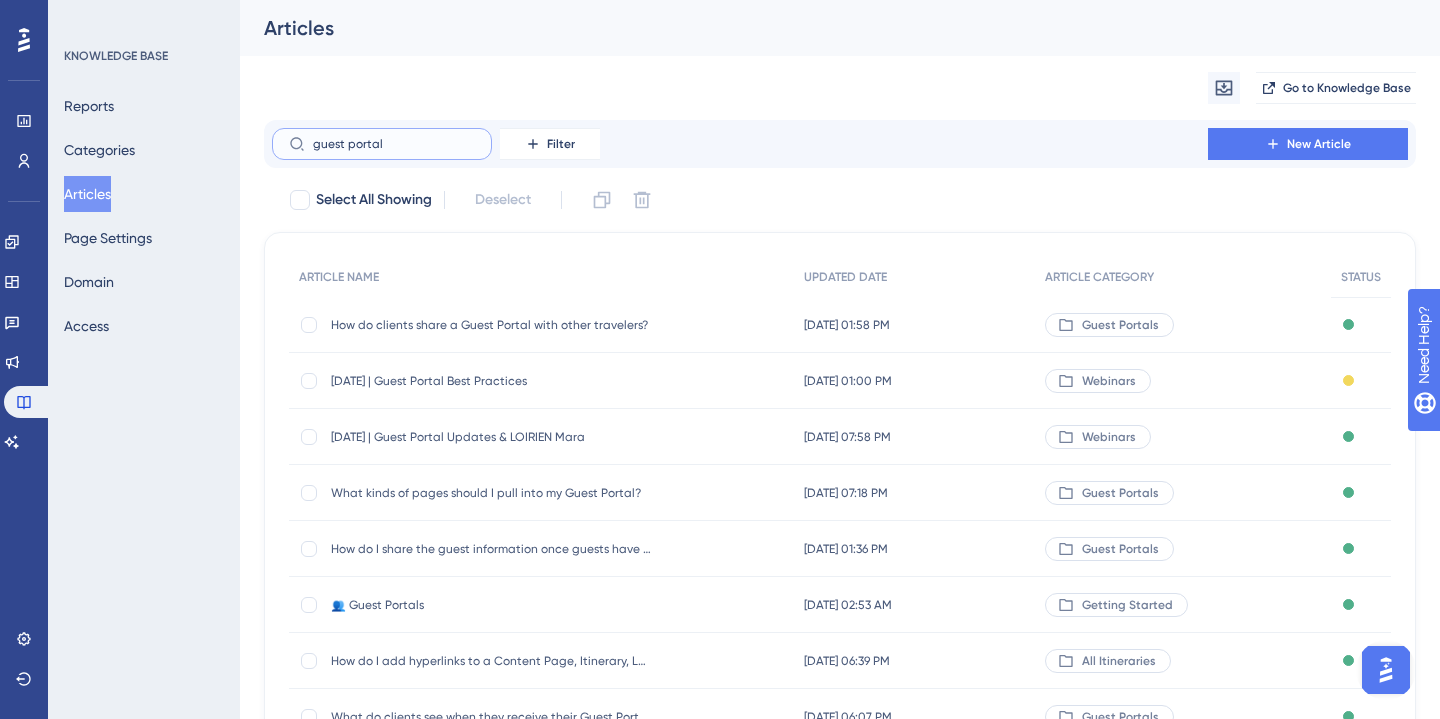 click on "guest portal" at bounding box center [394, 144] 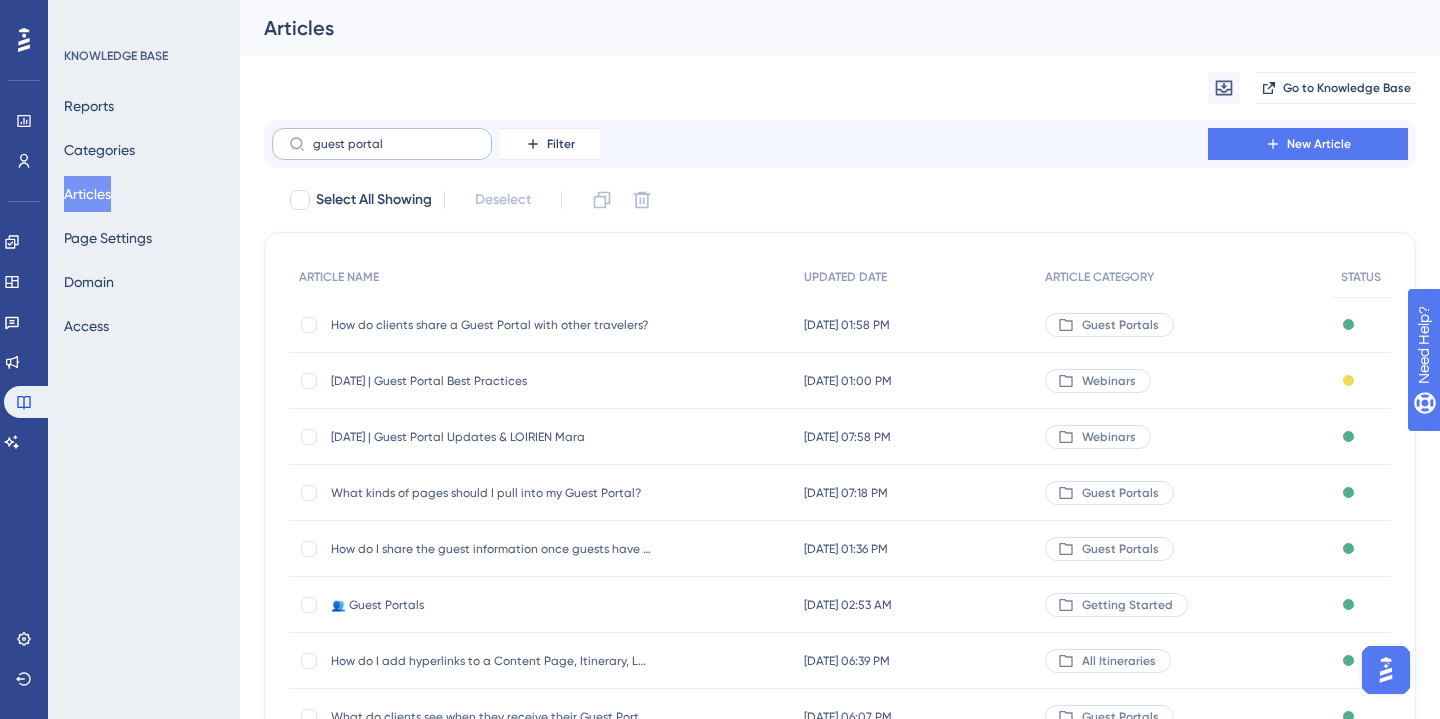 click on "guest portal" at bounding box center (382, 144) 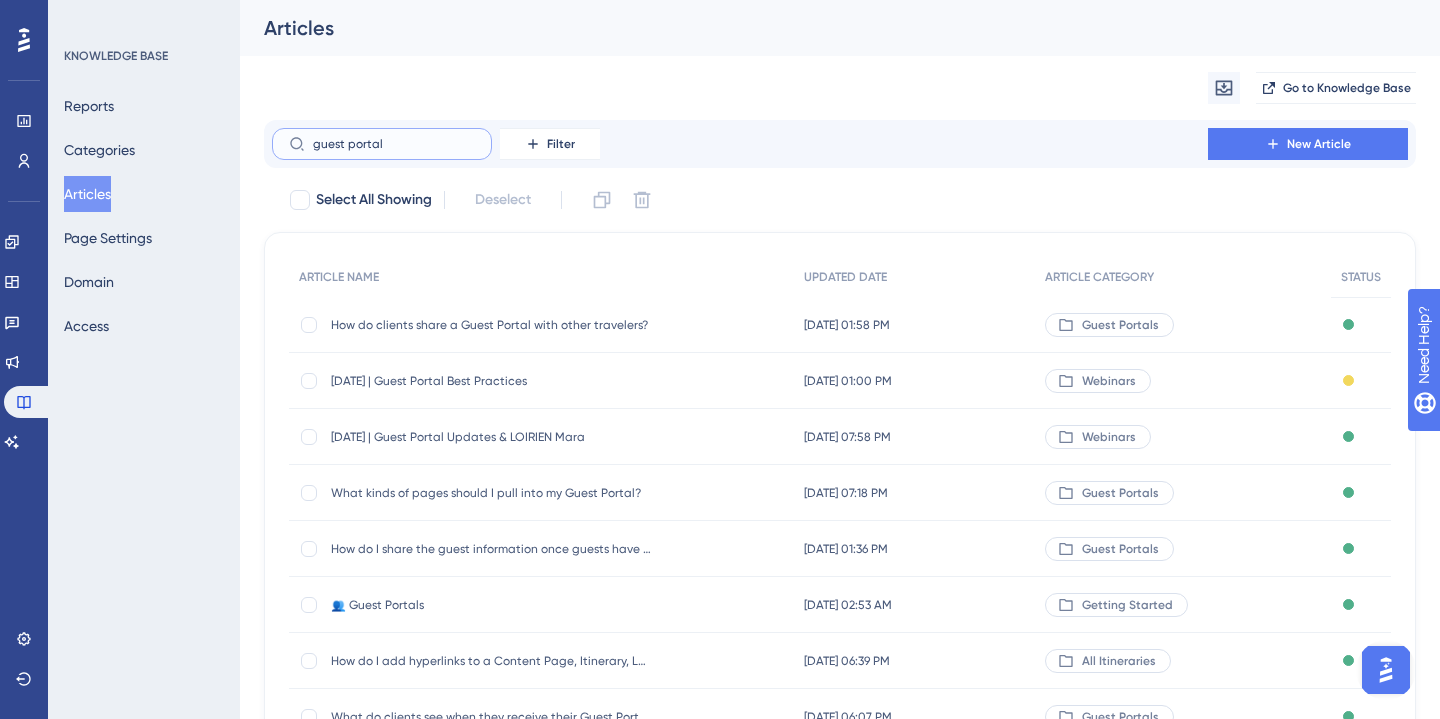 click on "guest portal" at bounding box center [394, 144] 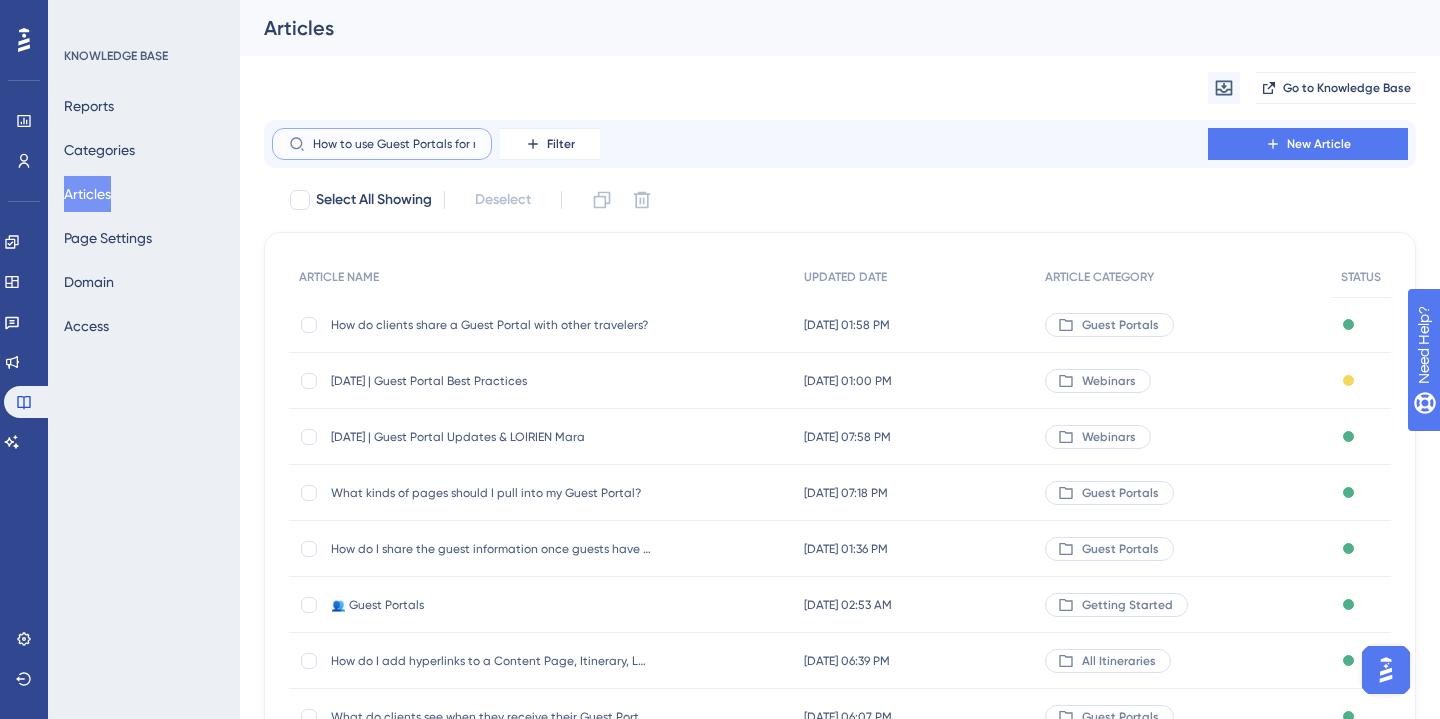 scroll, scrollTop: 0, scrollLeft: 239, axis: horizontal 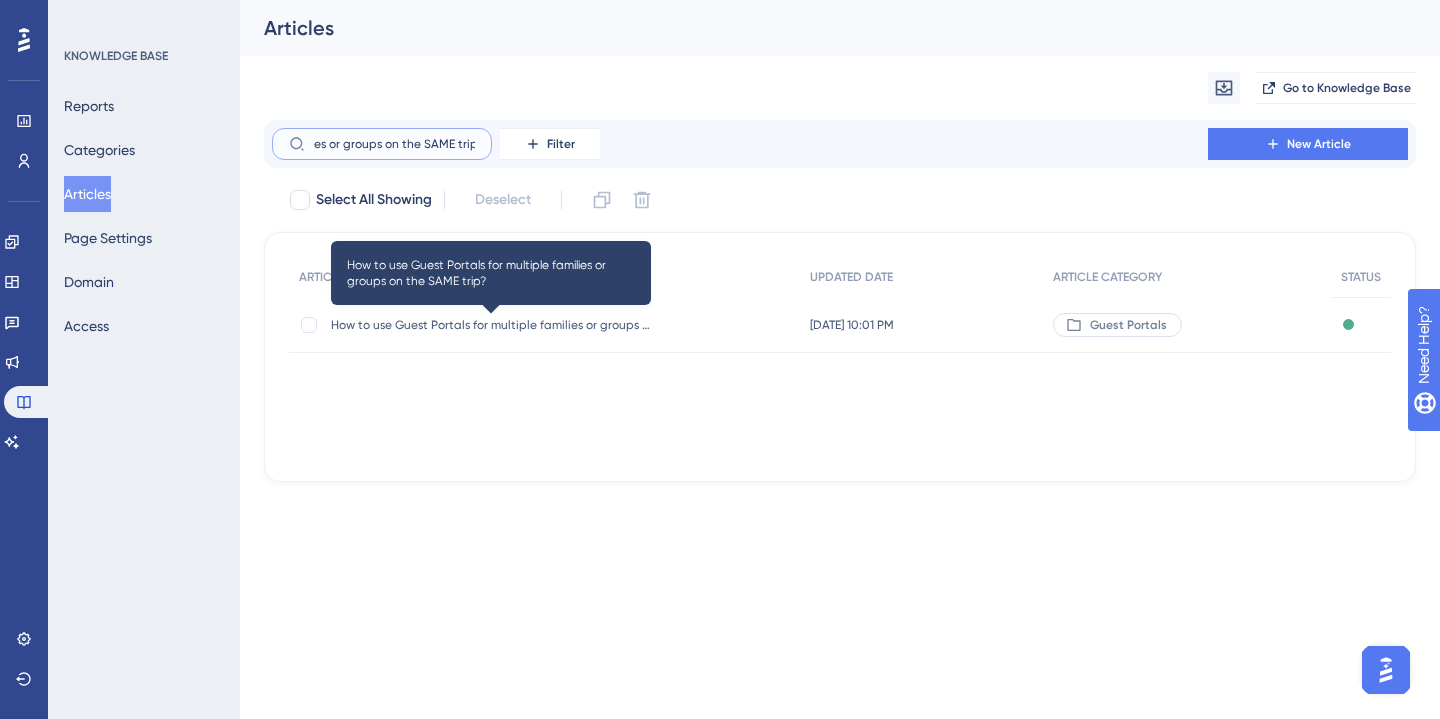 type on "How to use Guest Portals for multiple families or groups on the SAME trip?" 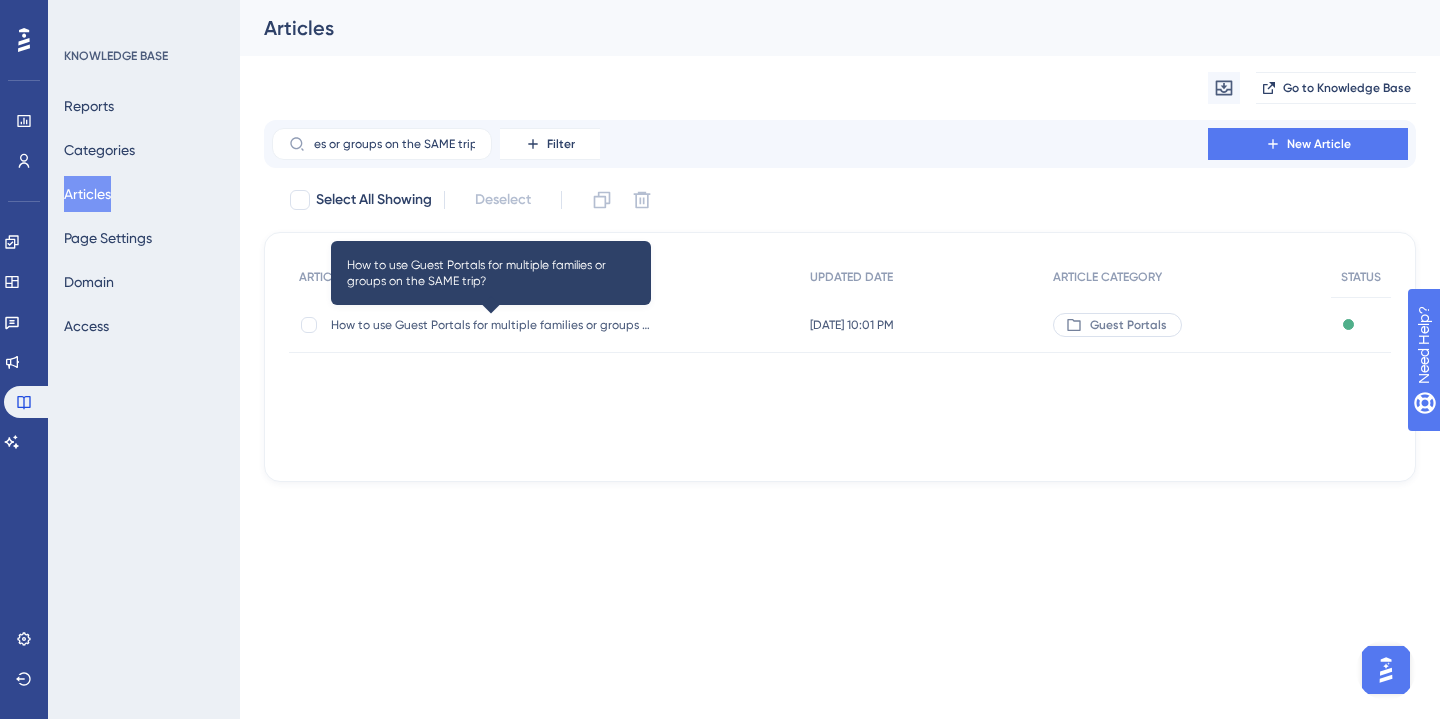 scroll, scrollTop: 0, scrollLeft: 0, axis: both 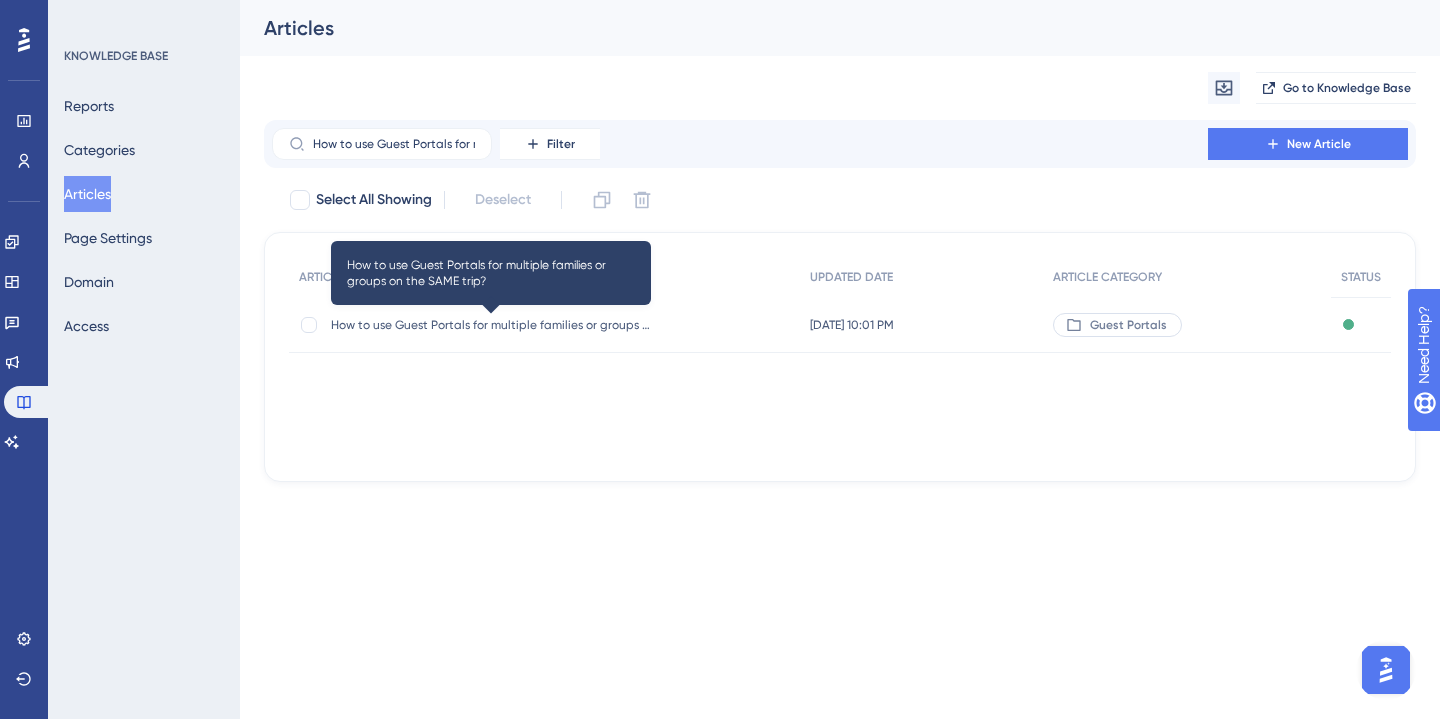 click on "How to use Guest Portals for multiple families or groups on the SAME trip?" at bounding box center [491, 325] 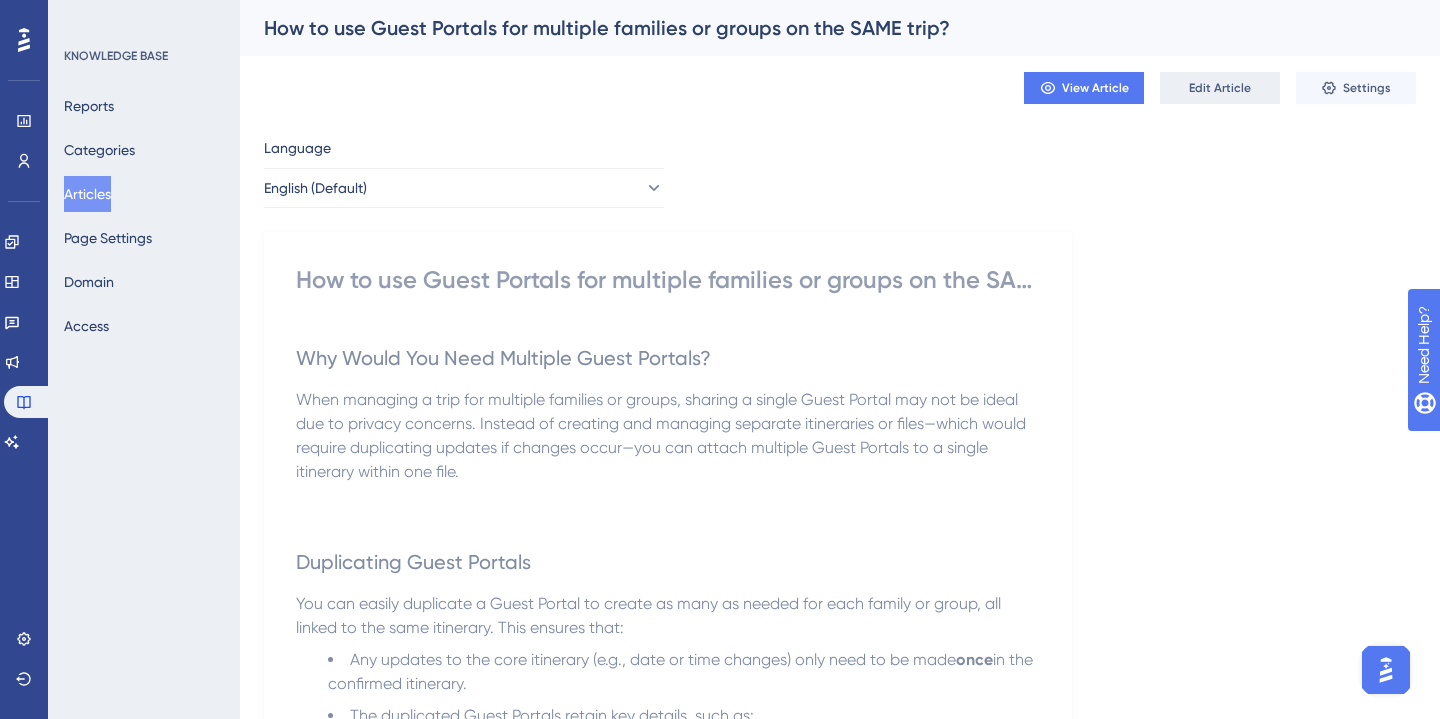 click on "Edit Article" at bounding box center [1220, 88] 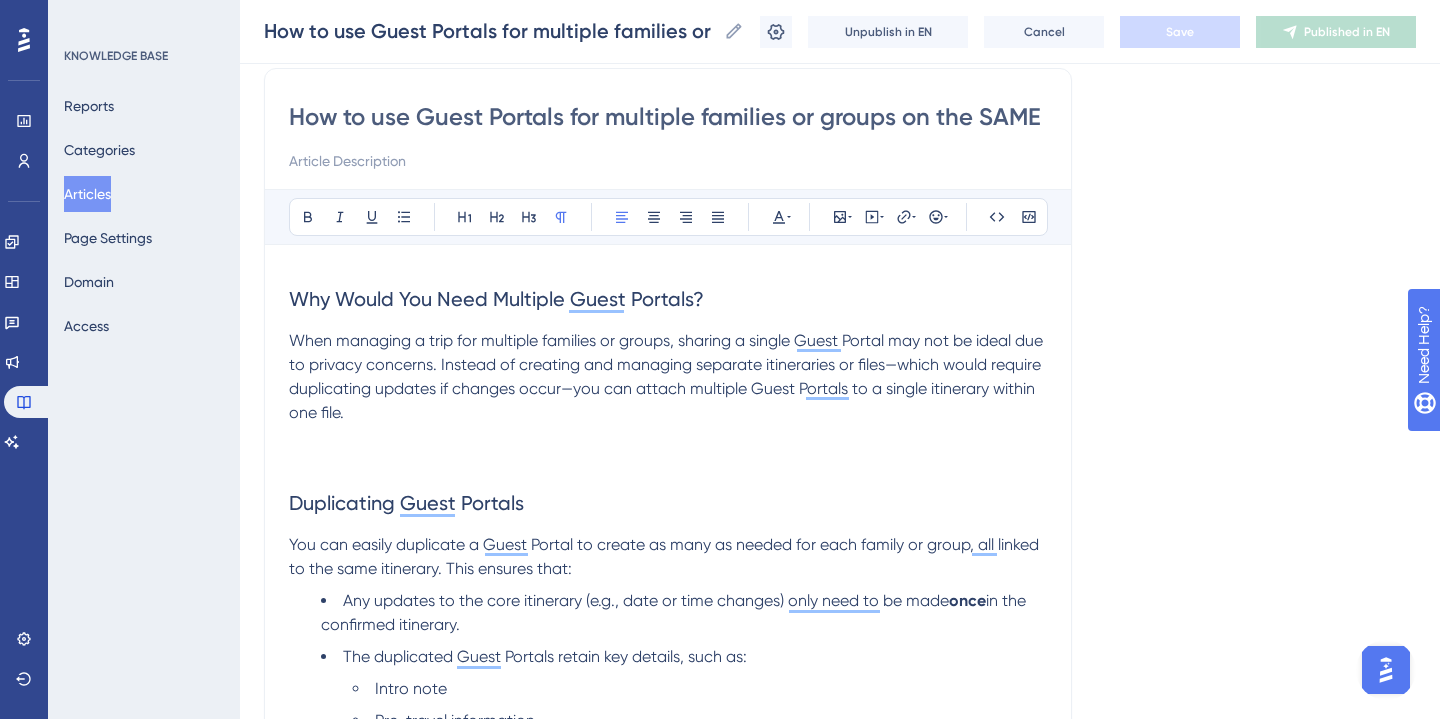 scroll, scrollTop: 0, scrollLeft: 0, axis: both 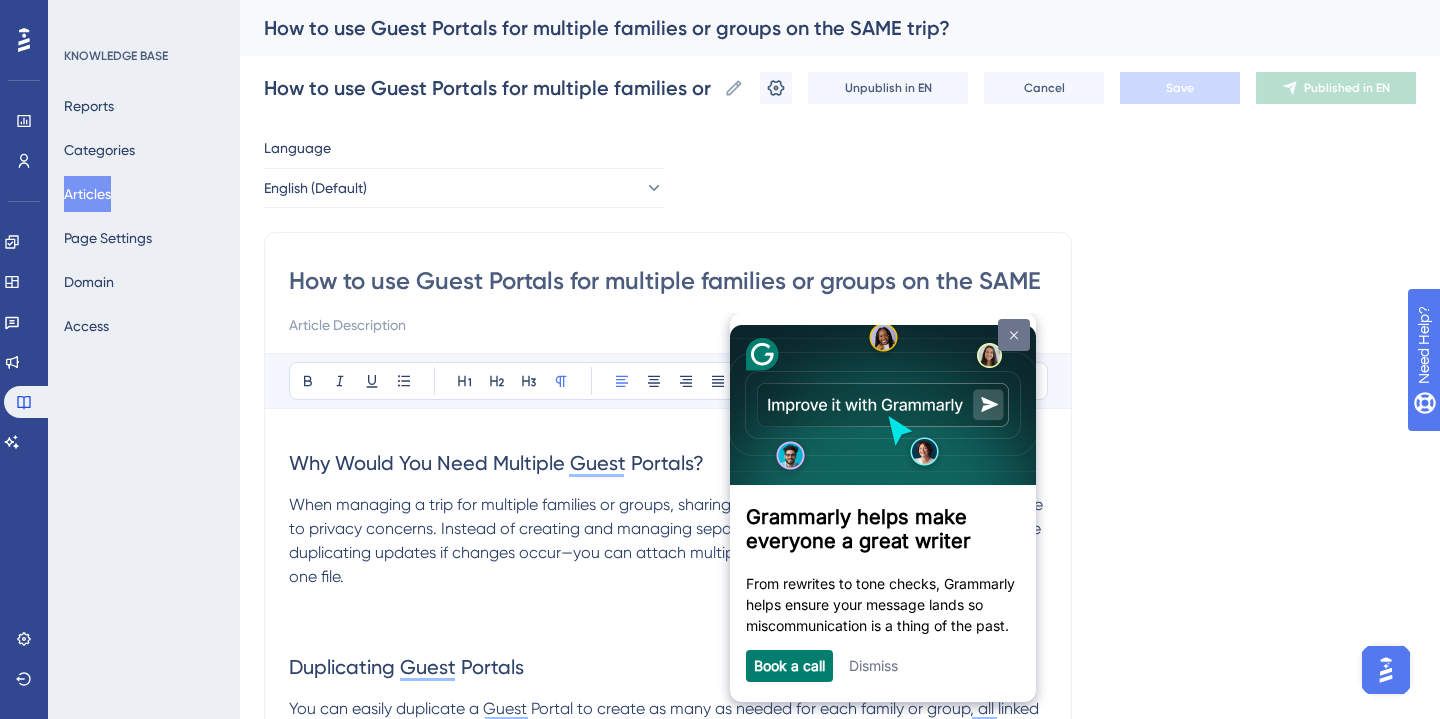 click at bounding box center (1014, 335) 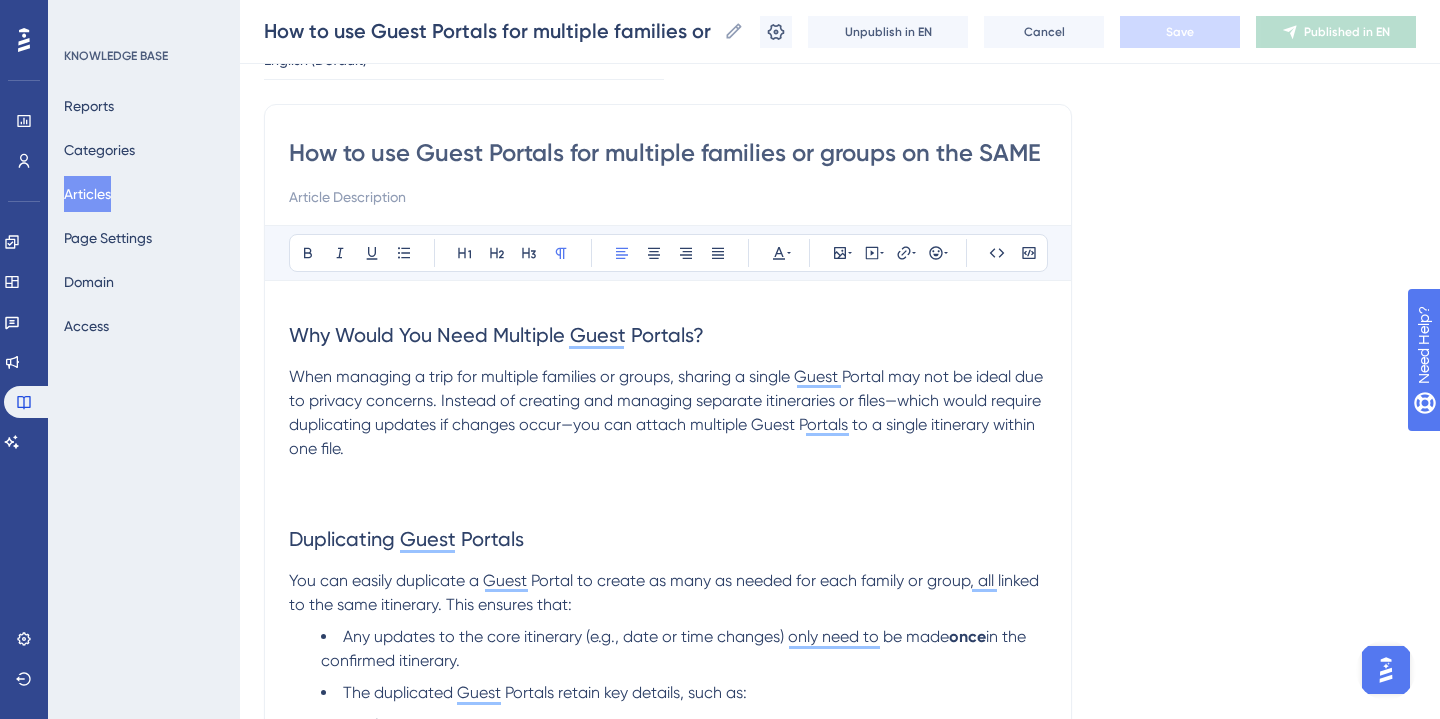 scroll, scrollTop: 137, scrollLeft: 0, axis: vertical 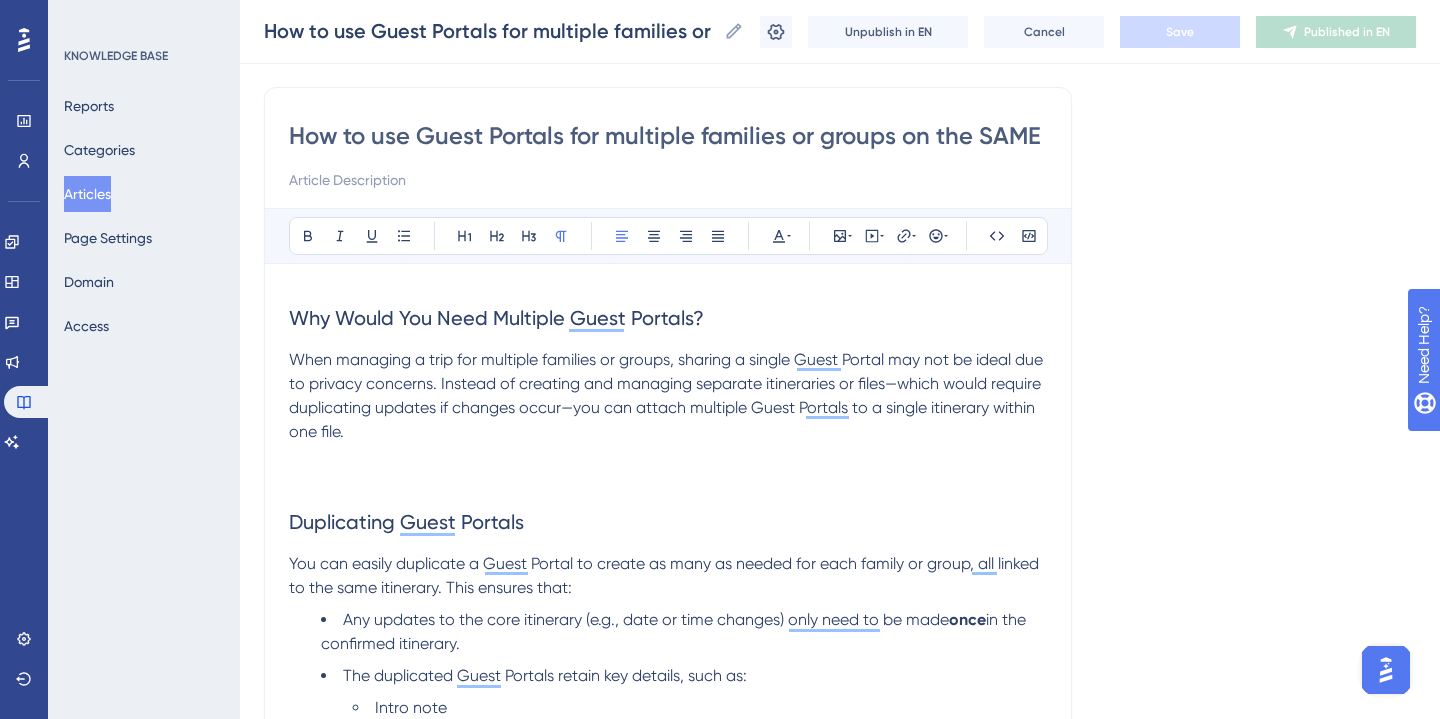 click on "When managing a trip for multiple families or groups, sharing a single Guest Portal may not be ideal due to privacy concerns. Instead of creating and managing separate itineraries or files—which would require duplicating updates if changes occur—you can attach multiple Guest Portals to a single itinerary within one file." at bounding box center (668, 395) 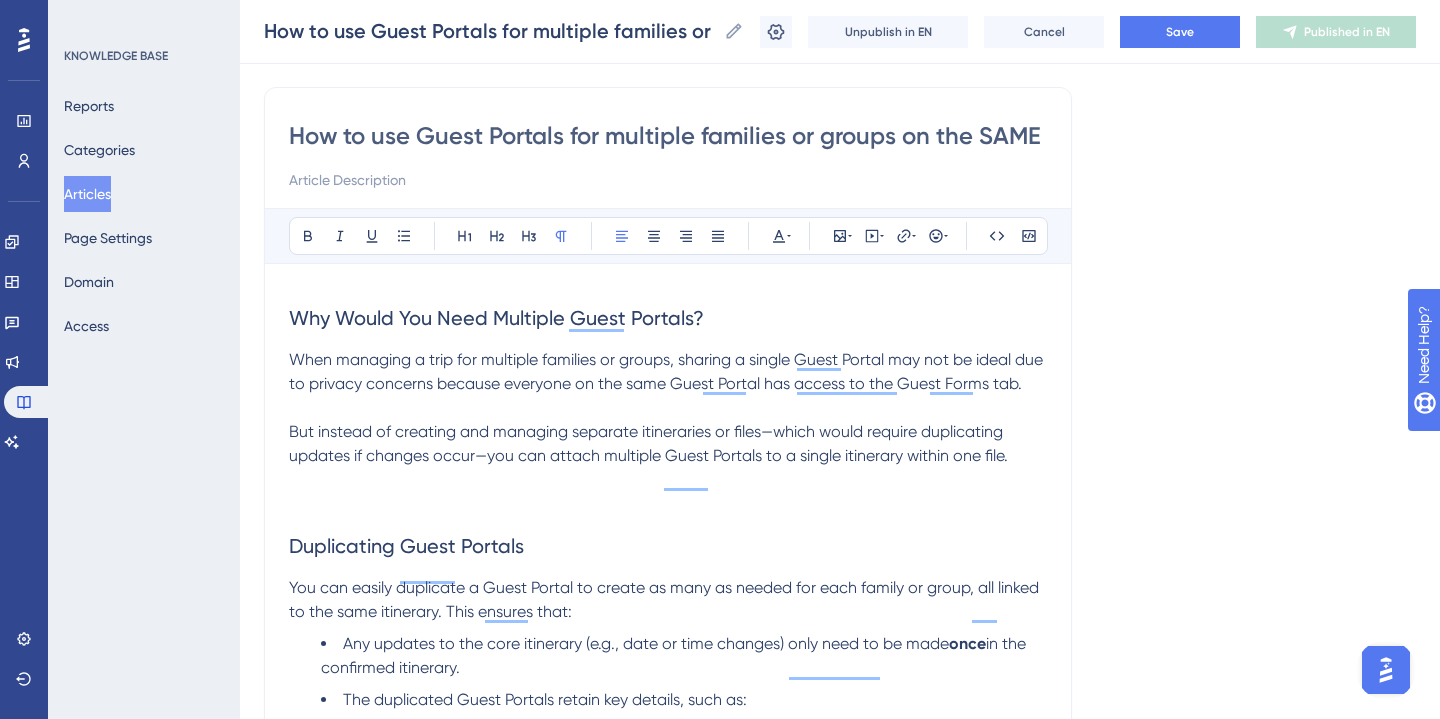 click on "But instead of creating and managing separate itineraries or files—which would require duplicating updates if changes occur—you can attach multiple Guest Portals to a single itinerary within one file." at bounding box center (648, 443) 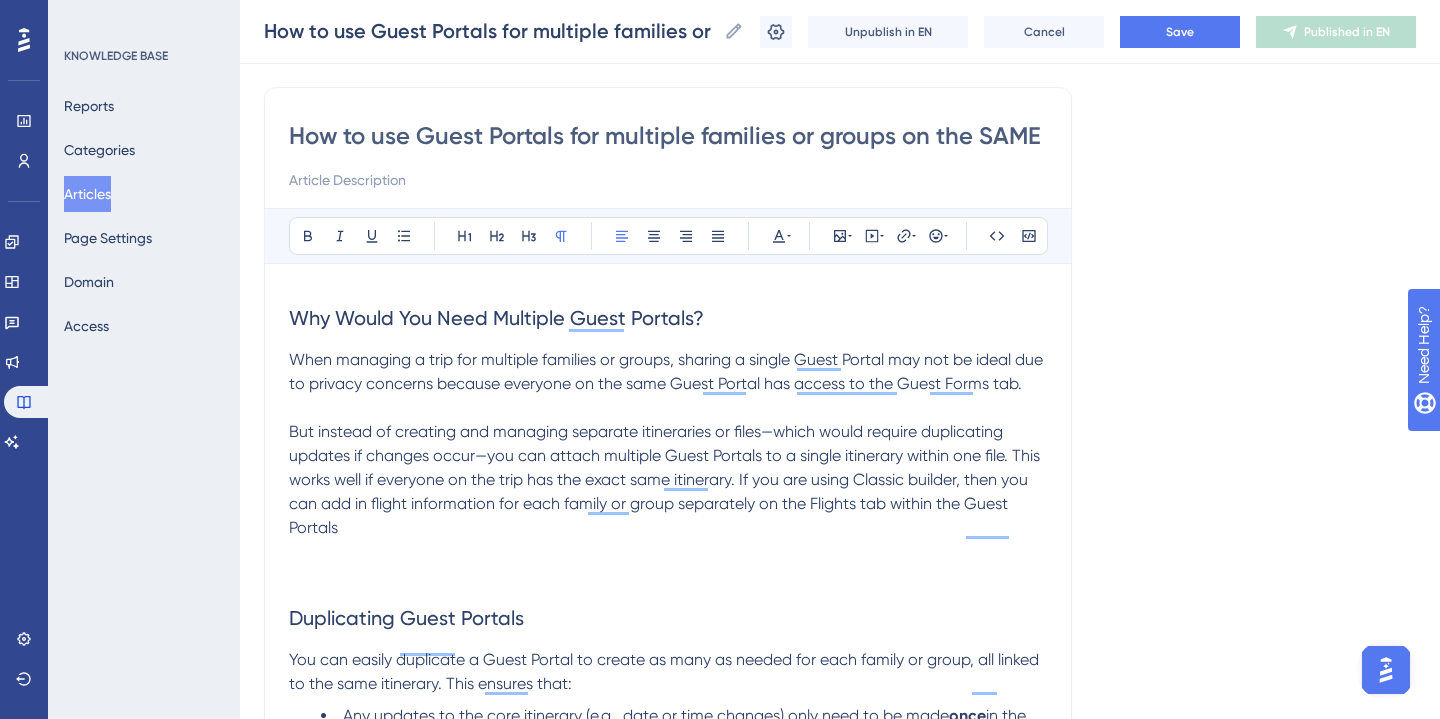 click on "But instead of creating and managing separate itineraries or files—which would require duplicating updates if changes occur—you can attach multiple Guest Portals to a single itinerary within one file. This works well if everyone on the trip has the exact same itinerary. If you are using Classic builder, then you can add in flight information for each family or group separately on the Flights tab within the Guest Portals" at bounding box center (666, 479) 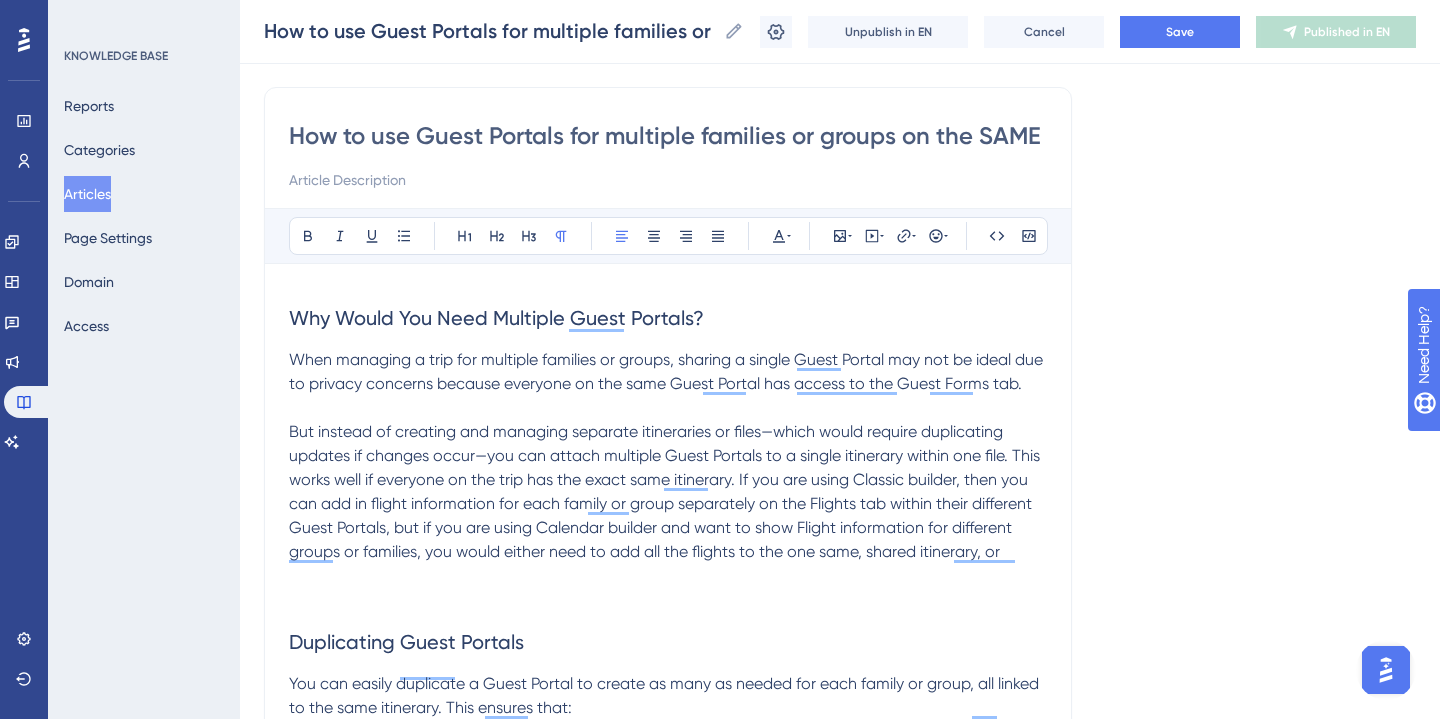 click on "When managing a trip for multiple families or groups, sharing a single Guest Portal may not be ideal due to privacy concerns because everyone on the same Guest Portal has access to the Guest Forms tab." at bounding box center (668, 371) 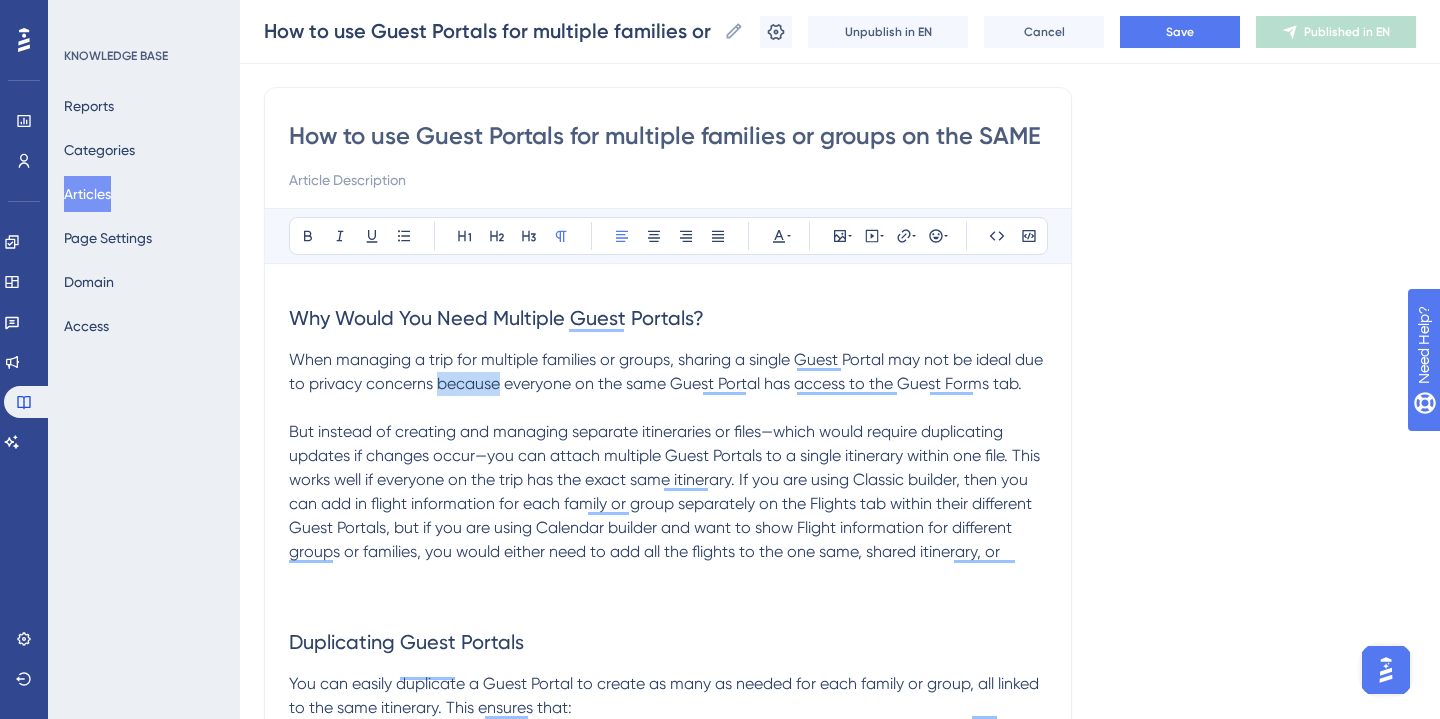 click on "When managing a trip for multiple families or groups, sharing a single Guest Portal may not be ideal due to privacy concerns because everyone on the same Guest Portal has access to the Guest Forms tab." at bounding box center [668, 371] 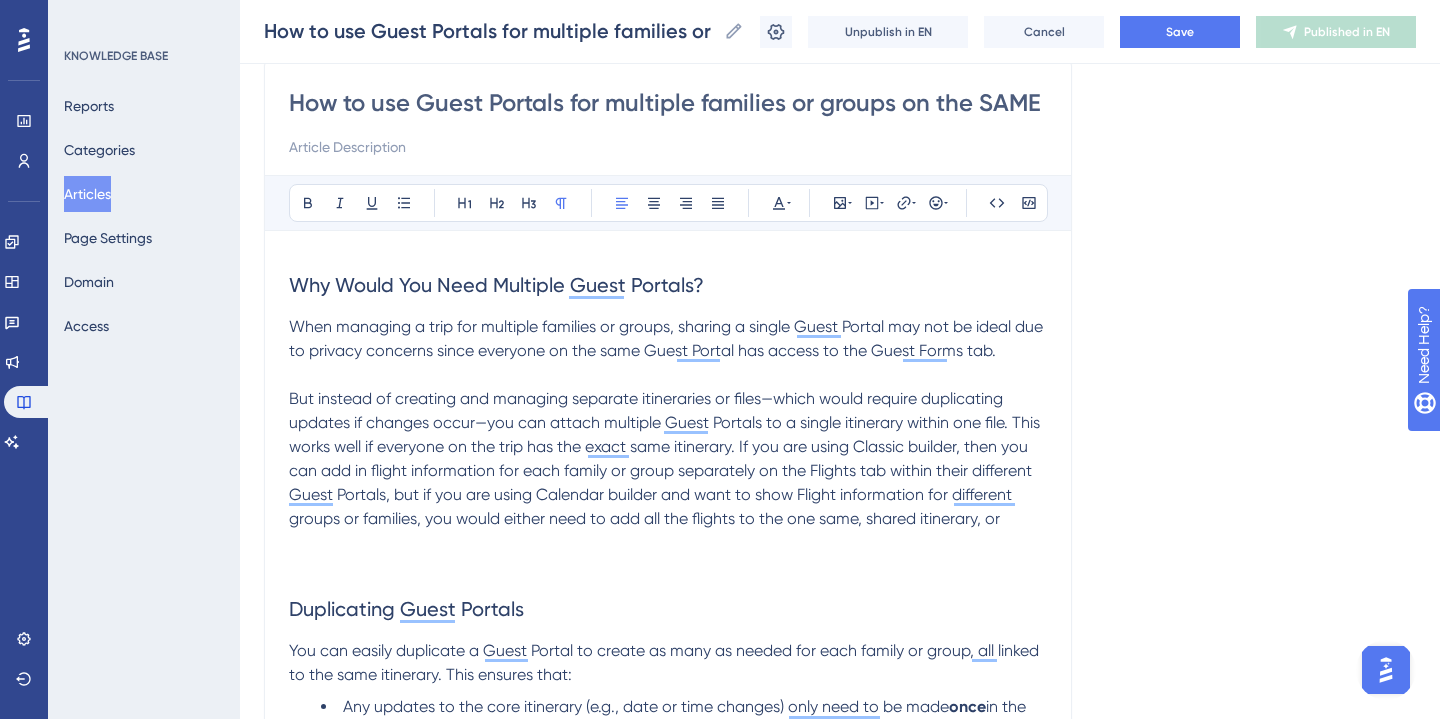 scroll, scrollTop: 175, scrollLeft: 0, axis: vertical 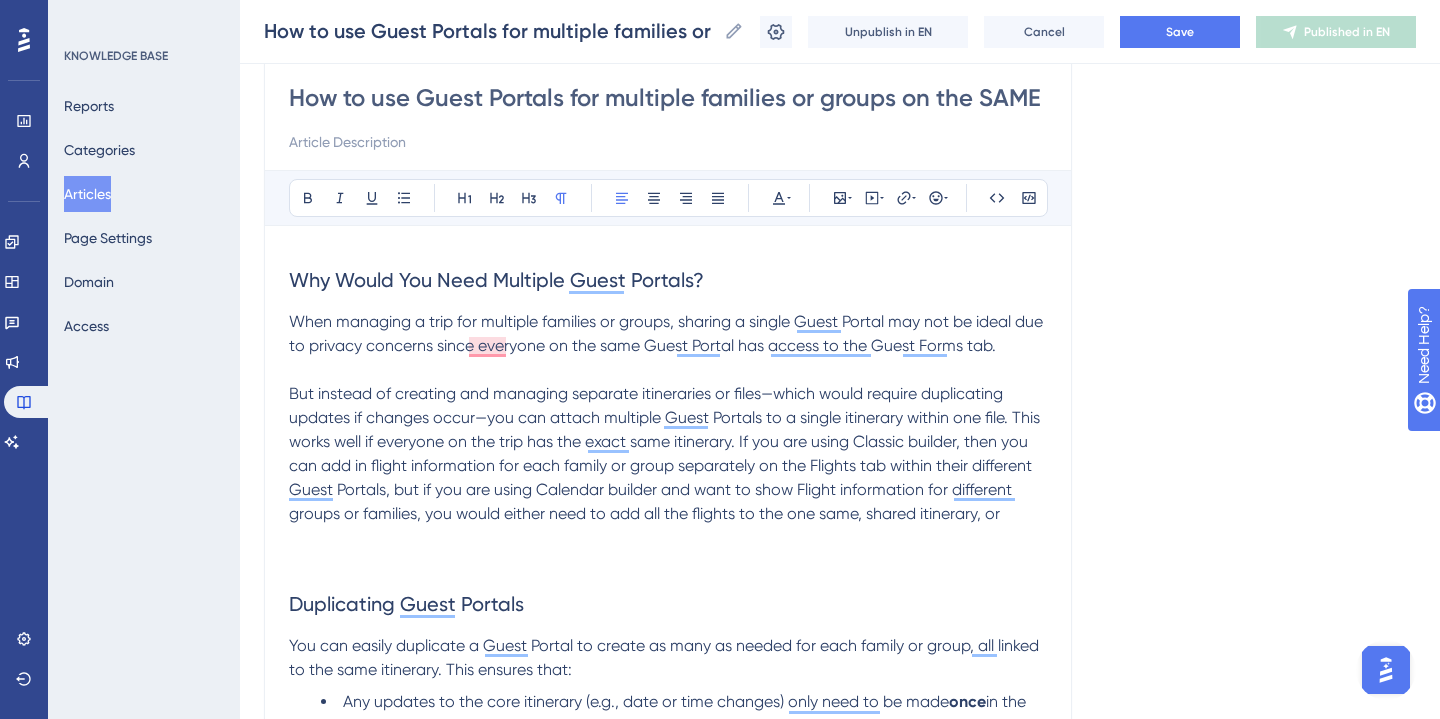click at bounding box center (668, 370) 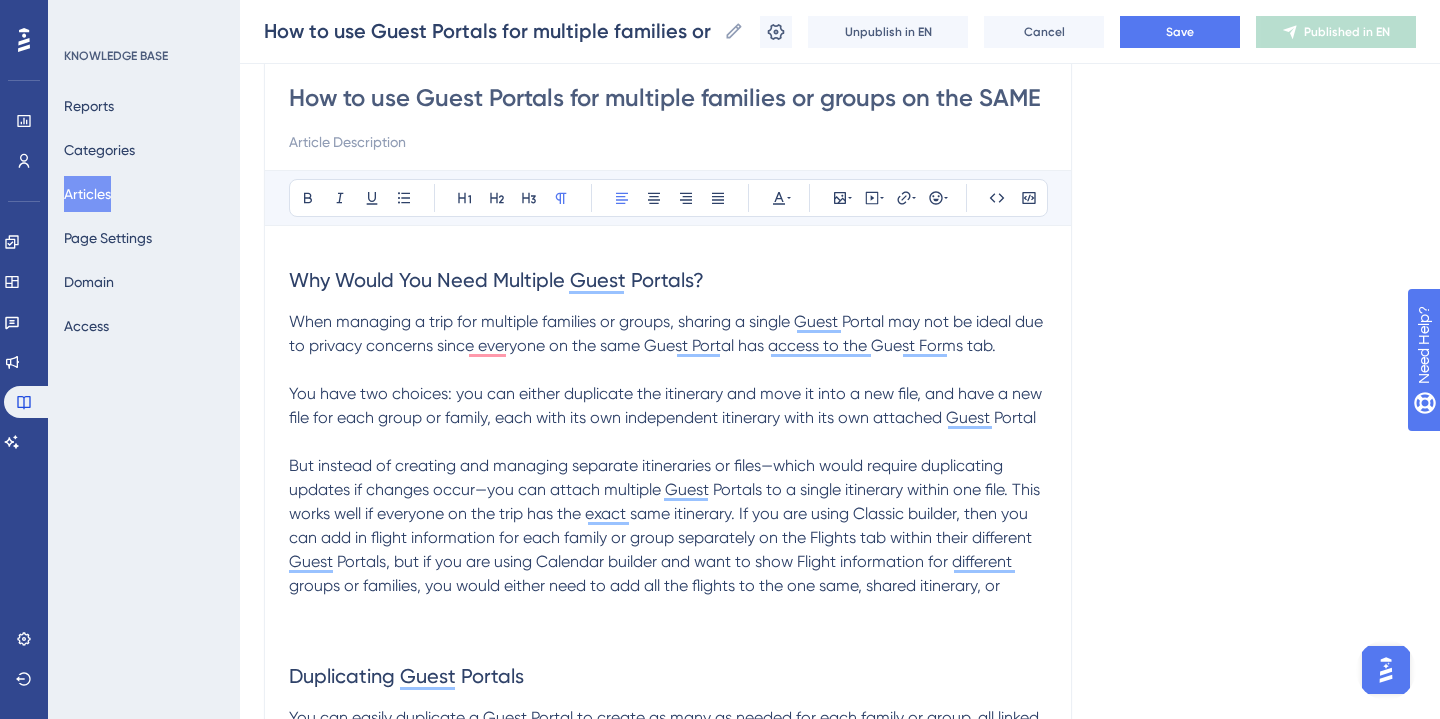 click on "You have two choices: you can either duplicate the itinerary and move it into a new file, and have a new file for each group or family, each with its own independent itinerary with its own attached Guest Portal" at bounding box center [667, 405] 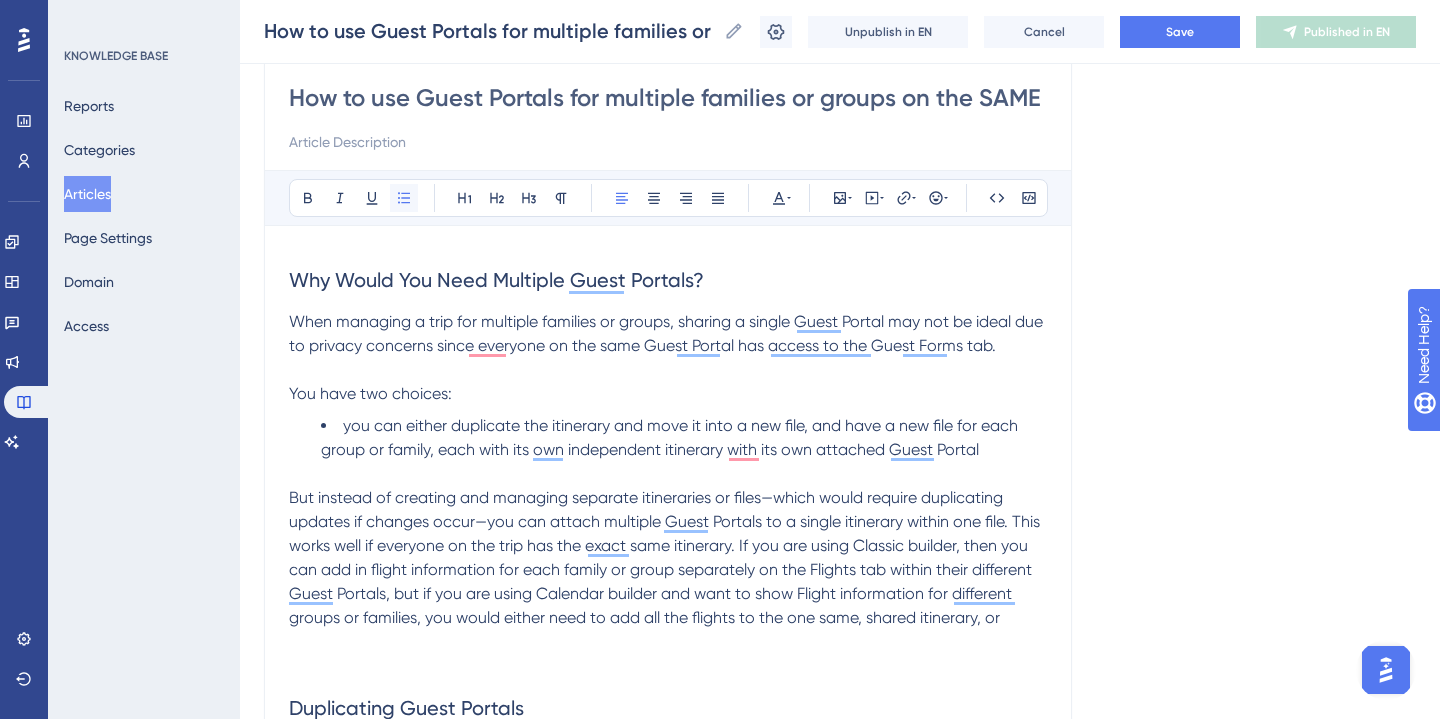click 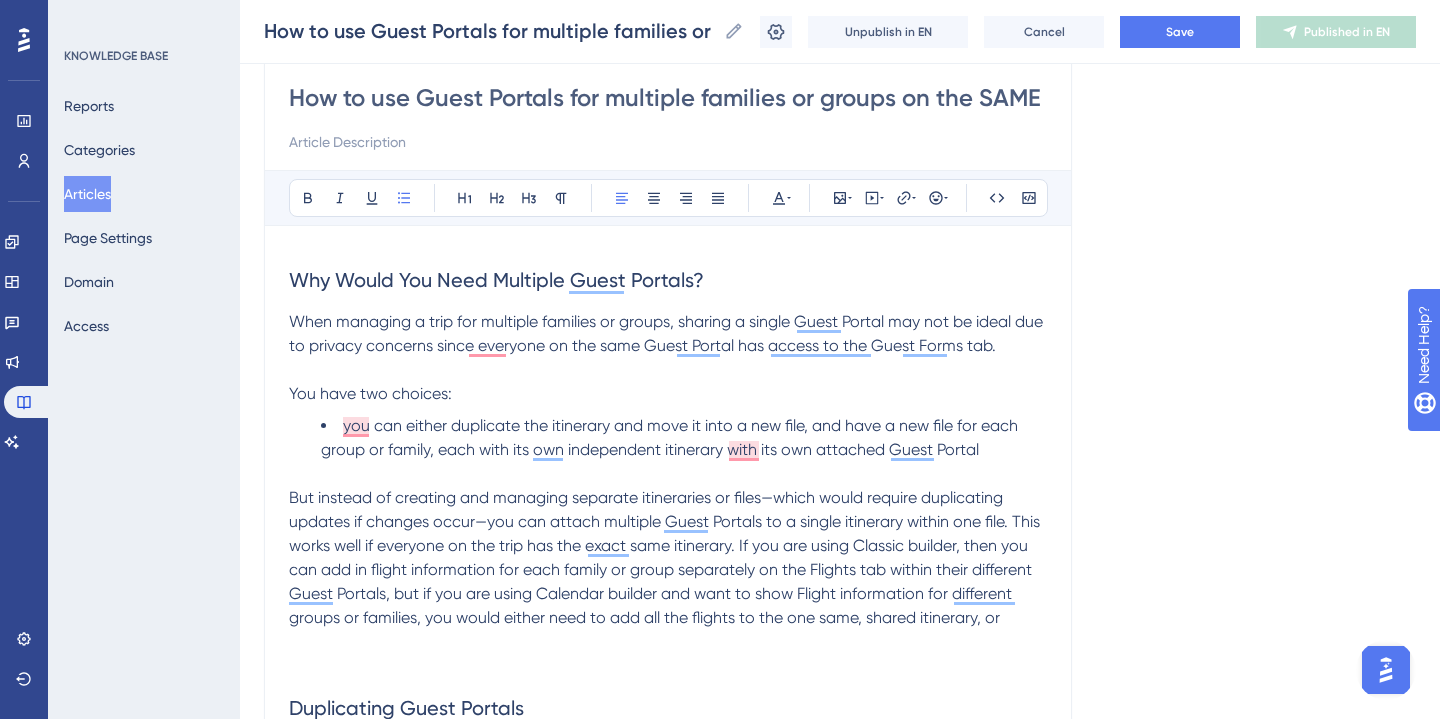 click on "you can either duplicate the itinerary and move it into a new file, and have a new file for each group or family, each with its own independent itinerary with its own attached Guest Portal" at bounding box center [684, 438] 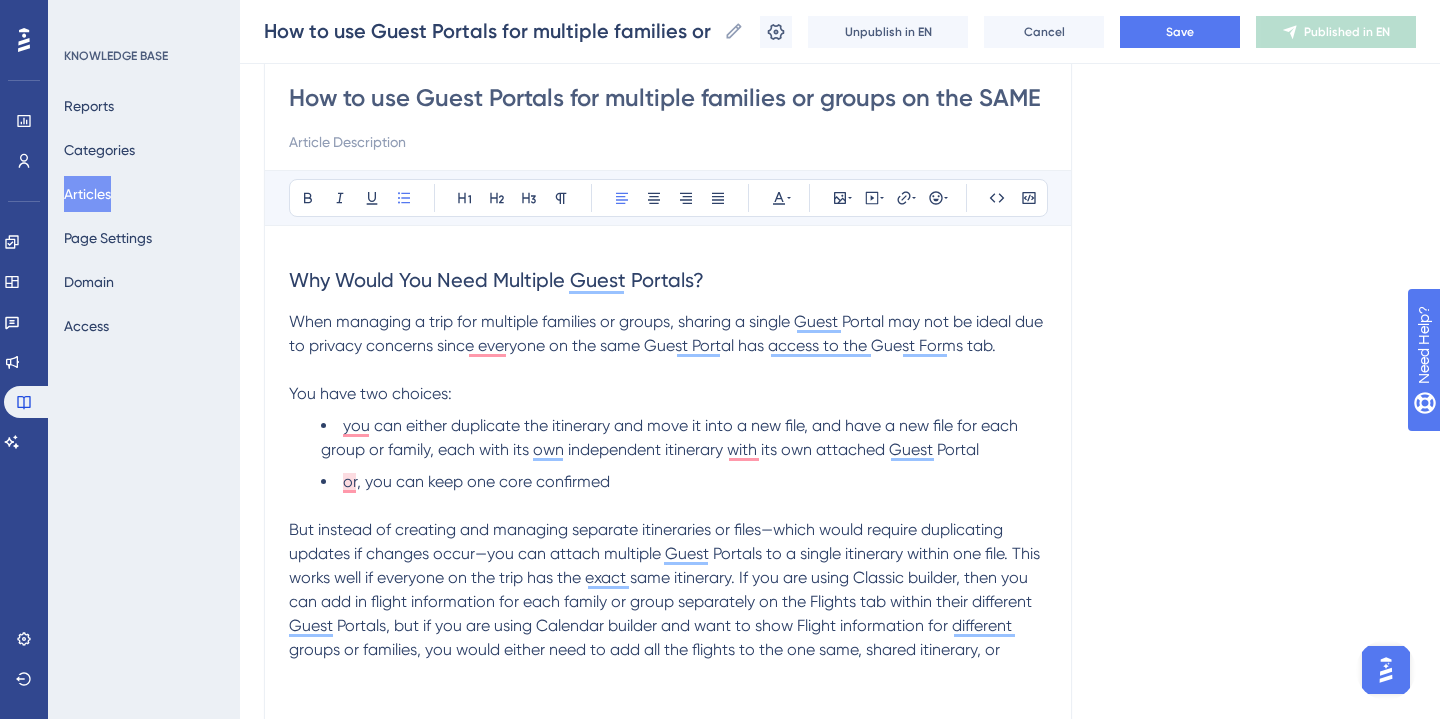 click on "or, you can keep one core confirmed" at bounding box center (476, 481) 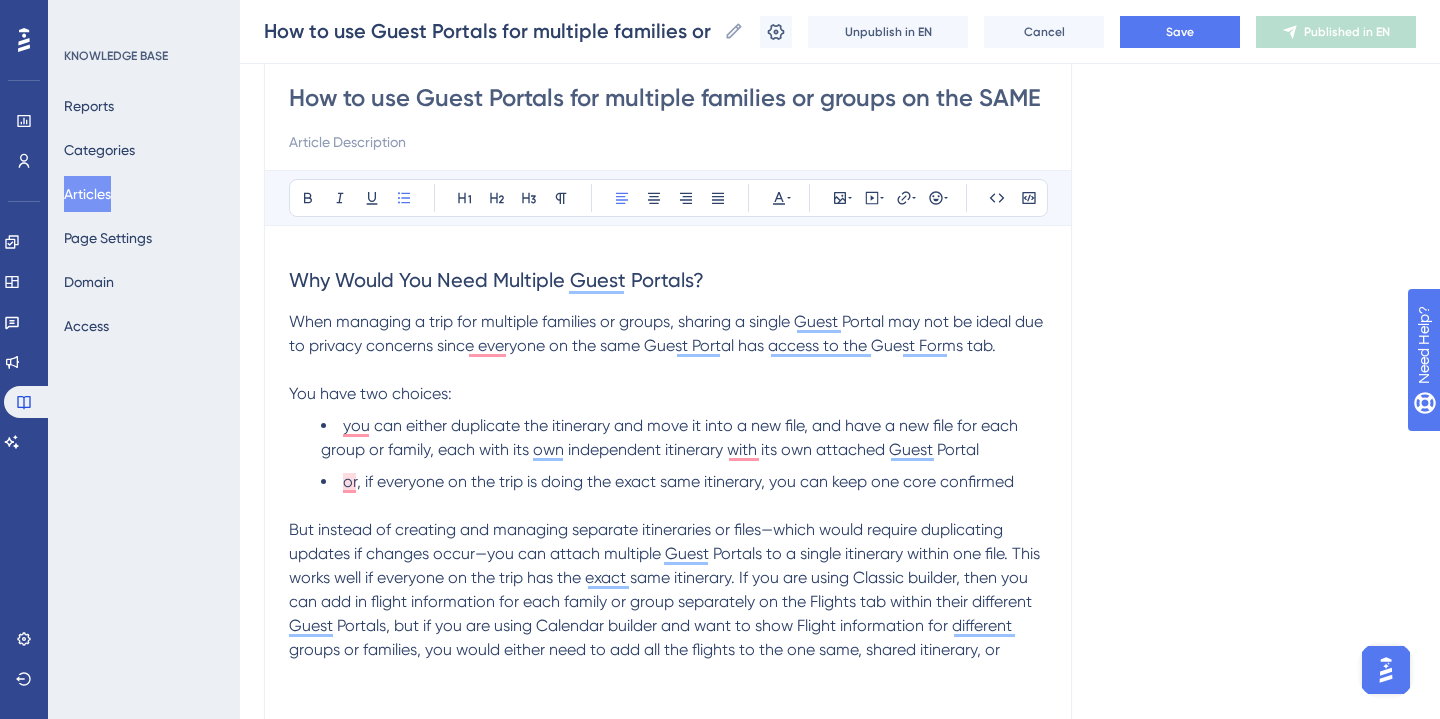 click on "or, if everyone on the trip is doing the exact same itinerary, you can keep one core confirmed" at bounding box center (684, 482) 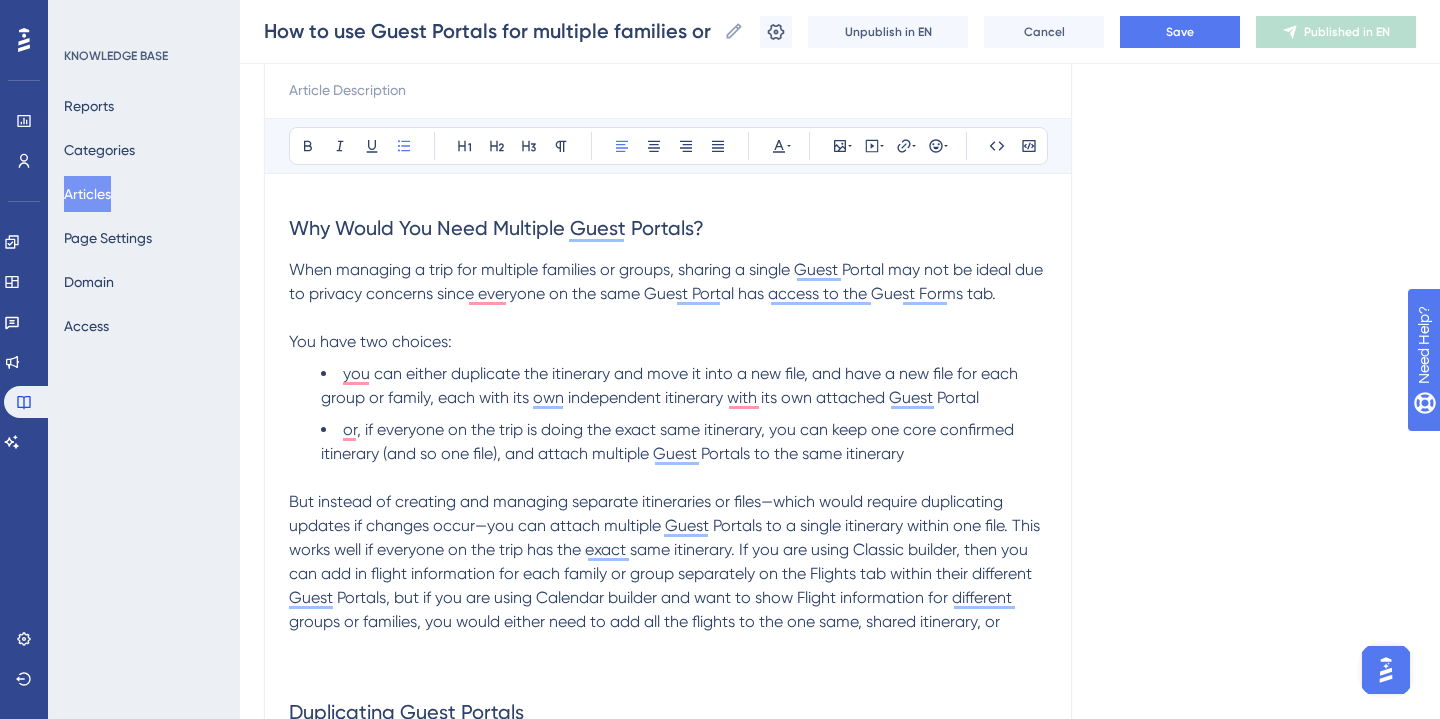 scroll, scrollTop: 244, scrollLeft: 0, axis: vertical 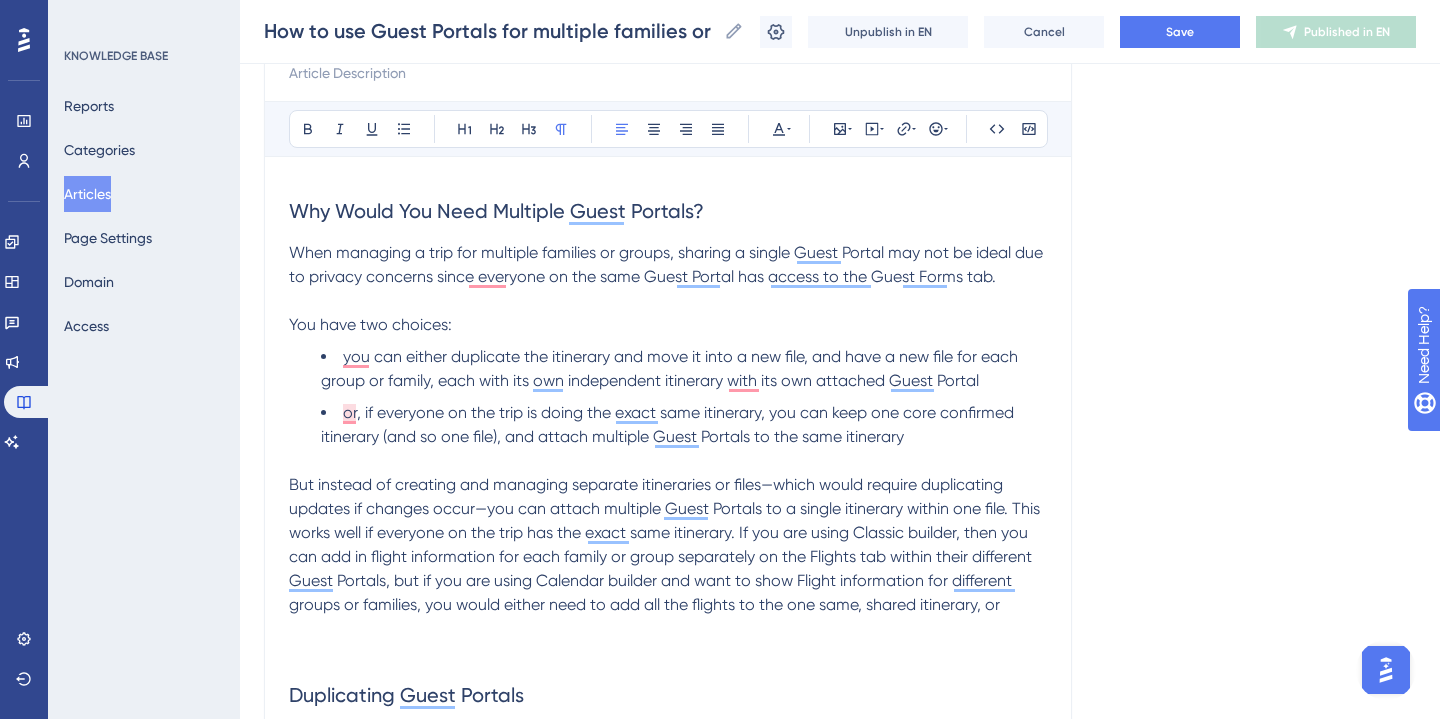 click on "But instead of creating and managing separate itineraries or files—which would require duplicating updates if changes occur—you can attach multiple Guest Portals to a single itinerary within one file. This works well if everyone on the trip has the exact same itinerary. If you are using Classic builder, then you can add in flight information for each family or group separately on the Flights tab within their different Guest Portals, but if you are using Calendar builder and want to show Flight information for different groups or families, you would either need to add all the flights to the one same, shared itinerary, or" at bounding box center [666, 544] 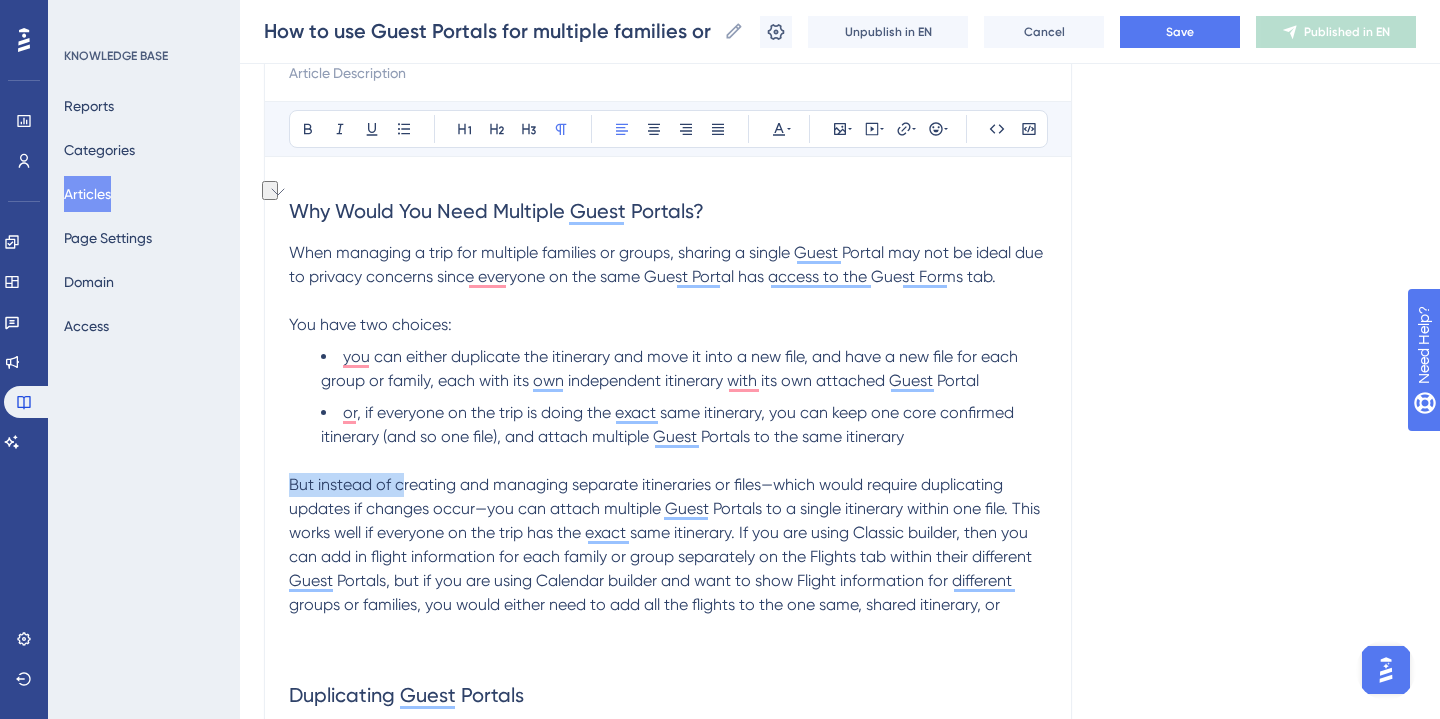 drag, startPoint x: 403, startPoint y: 486, endPoint x: 264, endPoint y: 489, distance: 139.03236 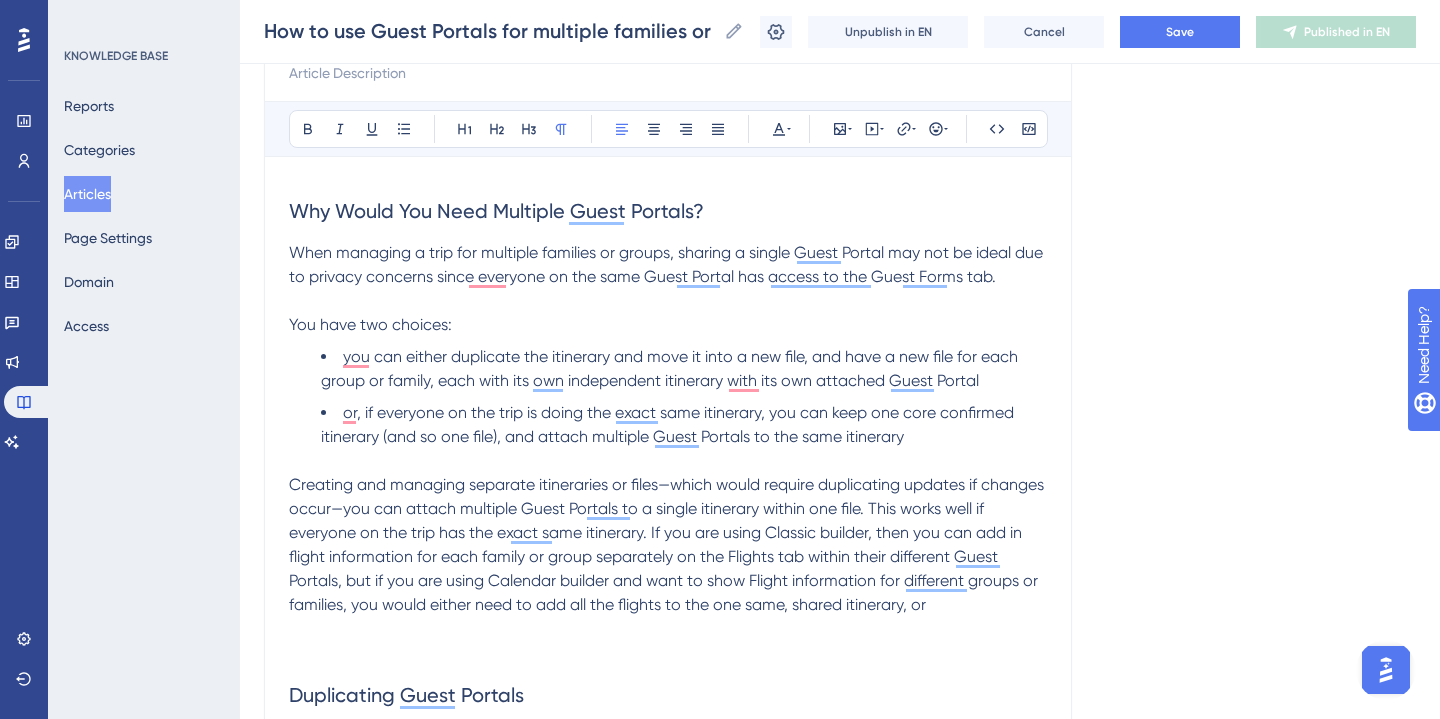 click on "Creating and managing separate itineraries or files—which would require duplicating updates if changes occur—you can attach multiple Guest Portals to a single itinerary within one file. This works well if everyone on the trip has the exact same itinerary. If you are using Classic builder, then you can add in flight information for each family or group separately on the Flights tab within their different Guest Portals, but if you are using Calendar builder and want to show Flight information for different groups or families, you would either need to add all the flights to the one same, shared itinerary, or" at bounding box center [668, 544] 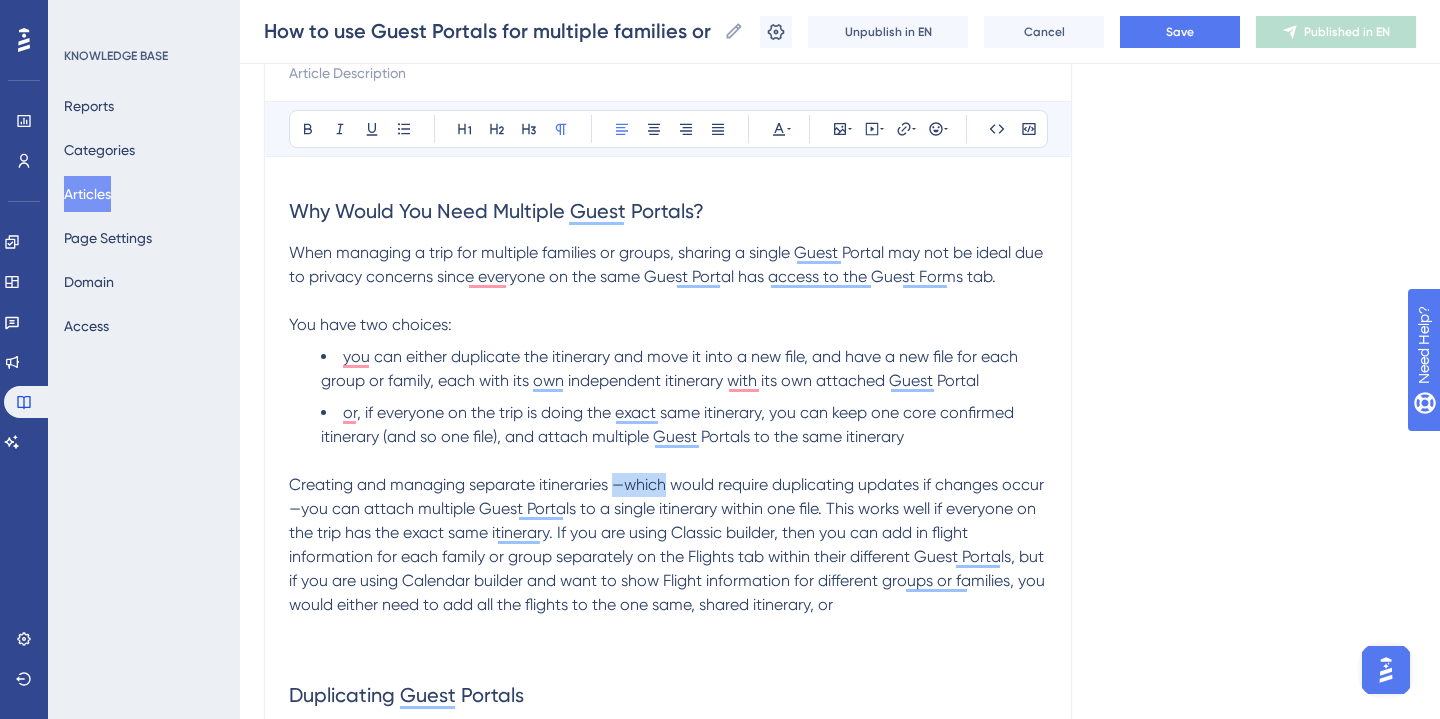 drag, startPoint x: 670, startPoint y: 483, endPoint x: 615, endPoint y: 484, distance: 55.00909 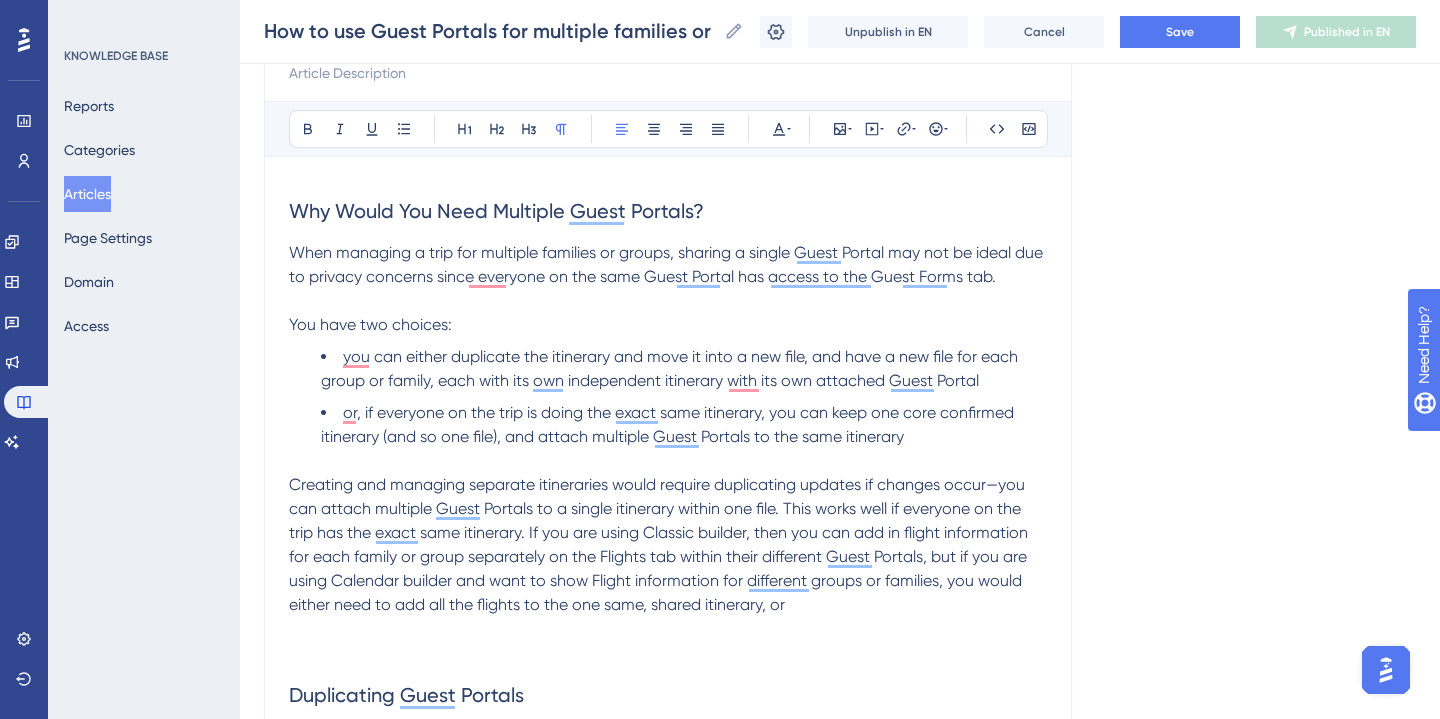 click on "Creating and managing separate itineraries would require duplicating updates if changes occur—you can attach multiple Guest Portals to a single itinerary within one file. This works well if everyone on the trip has the exact same itinerary. If you are using Classic builder, then you can add in flight information for each family or group separately on the Flights tab within their different Guest Portals, but if you are using Calendar builder and want to show Flight information for different groups or families, you would either need to add all the flights to the one same, shared itinerary, or" at bounding box center [660, 544] 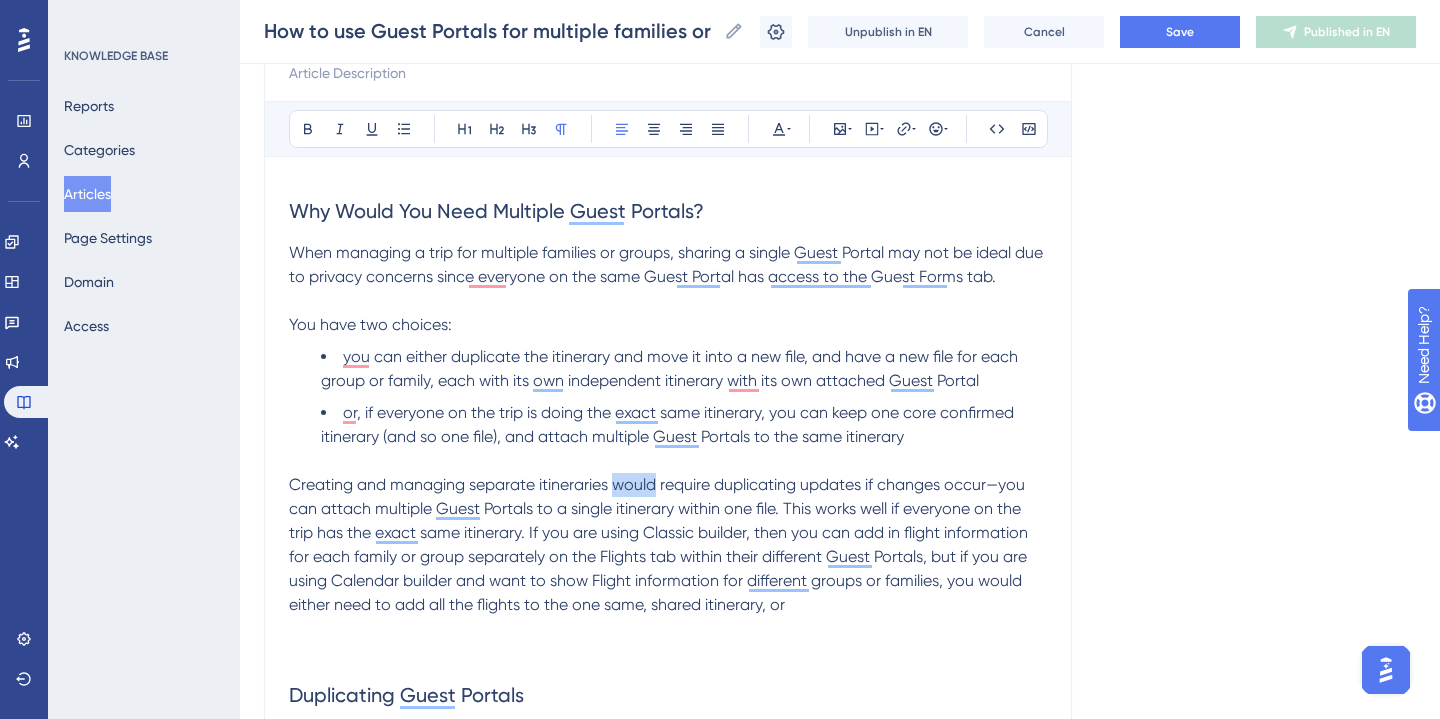 click on "Creating and managing separate itineraries would require duplicating updates if changes occur—you can attach multiple Guest Portals to a single itinerary within one file. This works well if everyone on the trip has the exact same itinerary. If you are using Classic builder, then you can add in flight information for each family or group separately on the Flights tab within their different Guest Portals, but if you are using Calendar builder and want to show Flight information for different groups or families, you would either need to add all the flights to the one same, shared itinerary, or" at bounding box center [660, 544] 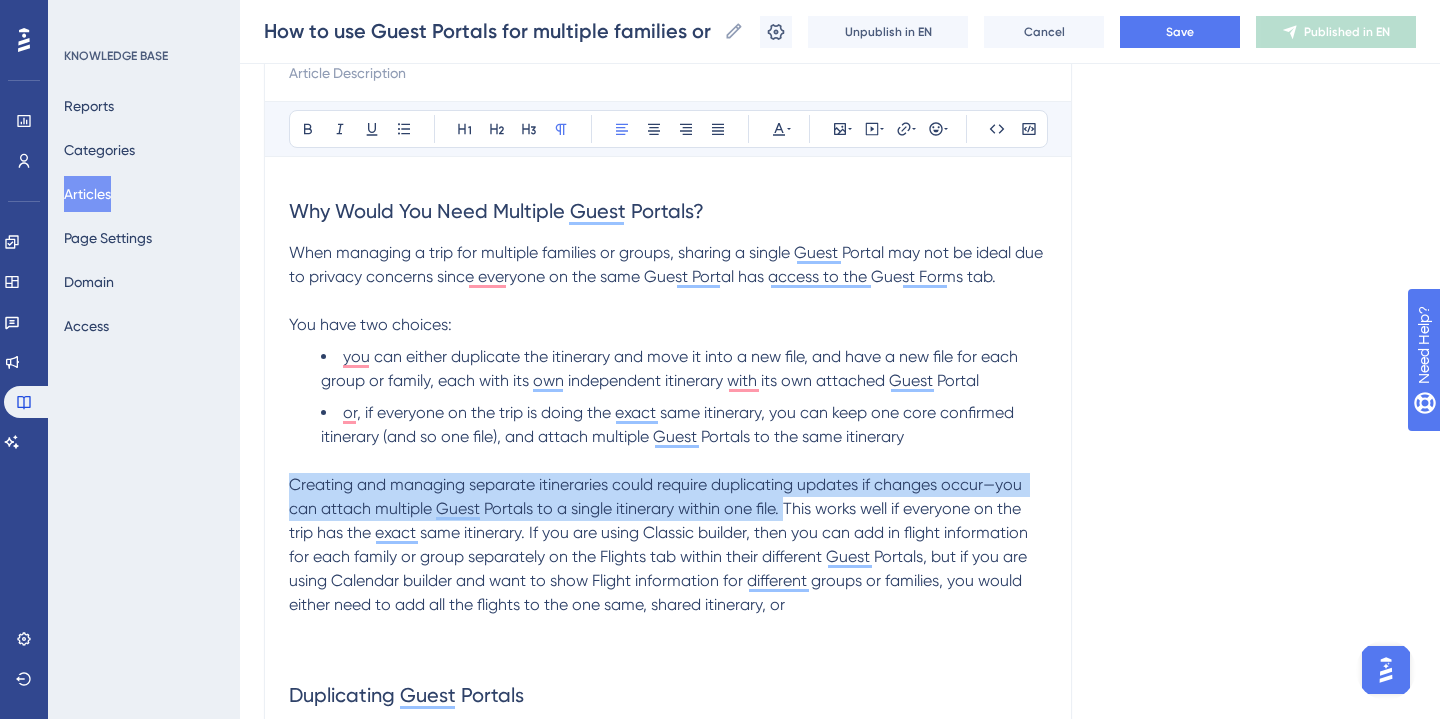 drag, startPoint x: 788, startPoint y: 512, endPoint x: 261, endPoint y: 491, distance: 527.4182 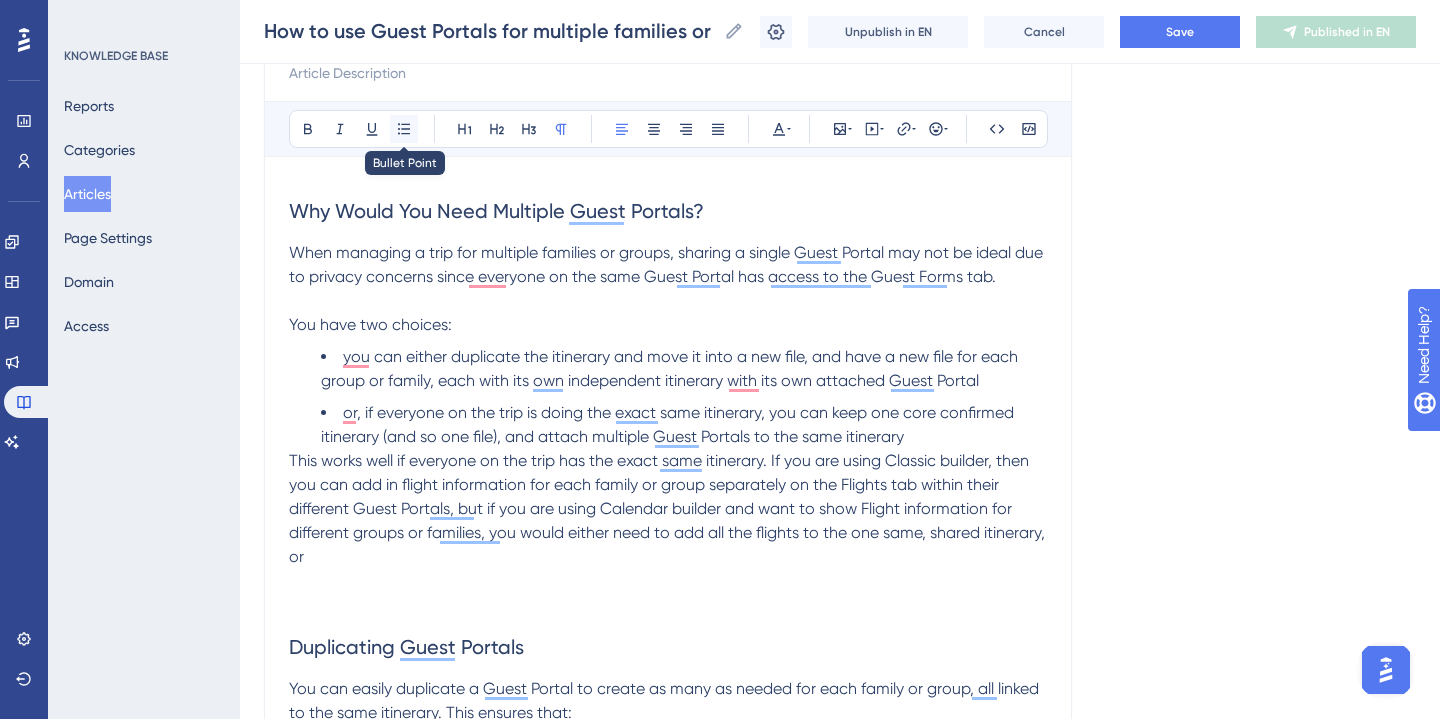 click 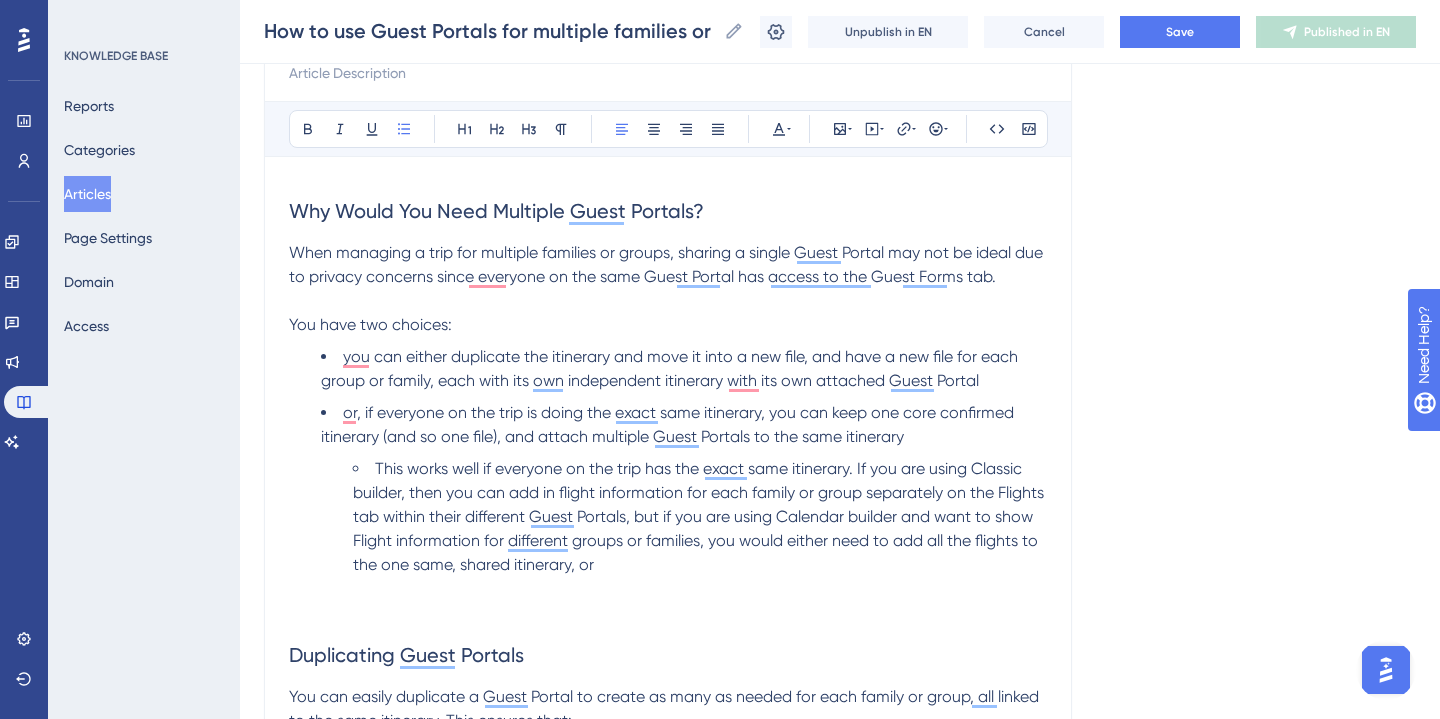 click on "This works well if everyone on the trip has the exact same itinerary. If you are using Classic builder, then you can add in flight information for each family or group separately on the Flights tab within their different Guest Portals, but if you are using Calendar builder and want to show Flight information for different groups or families, you would either need to add all the flights to the one same, shared itinerary, or" at bounding box center [700, 516] 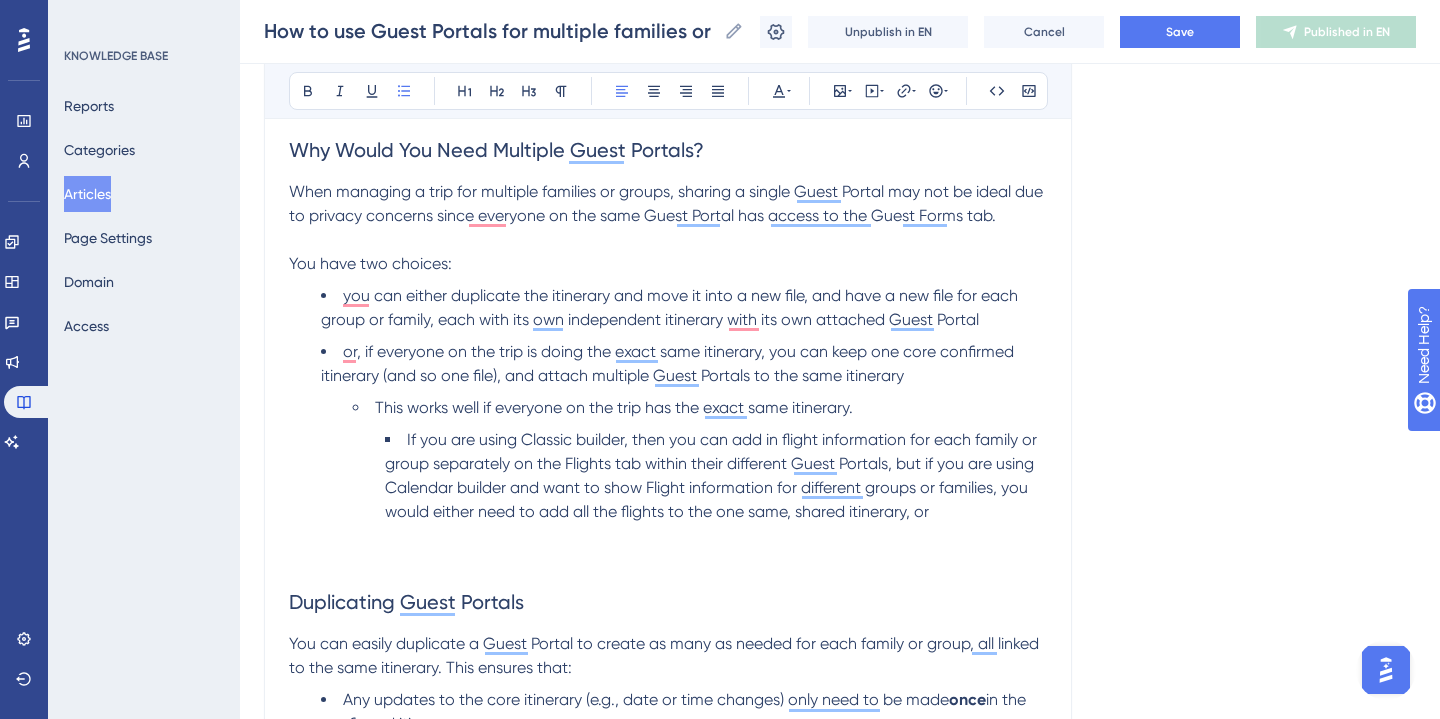 scroll, scrollTop: 308, scrollLeft: 0, axis: vertical 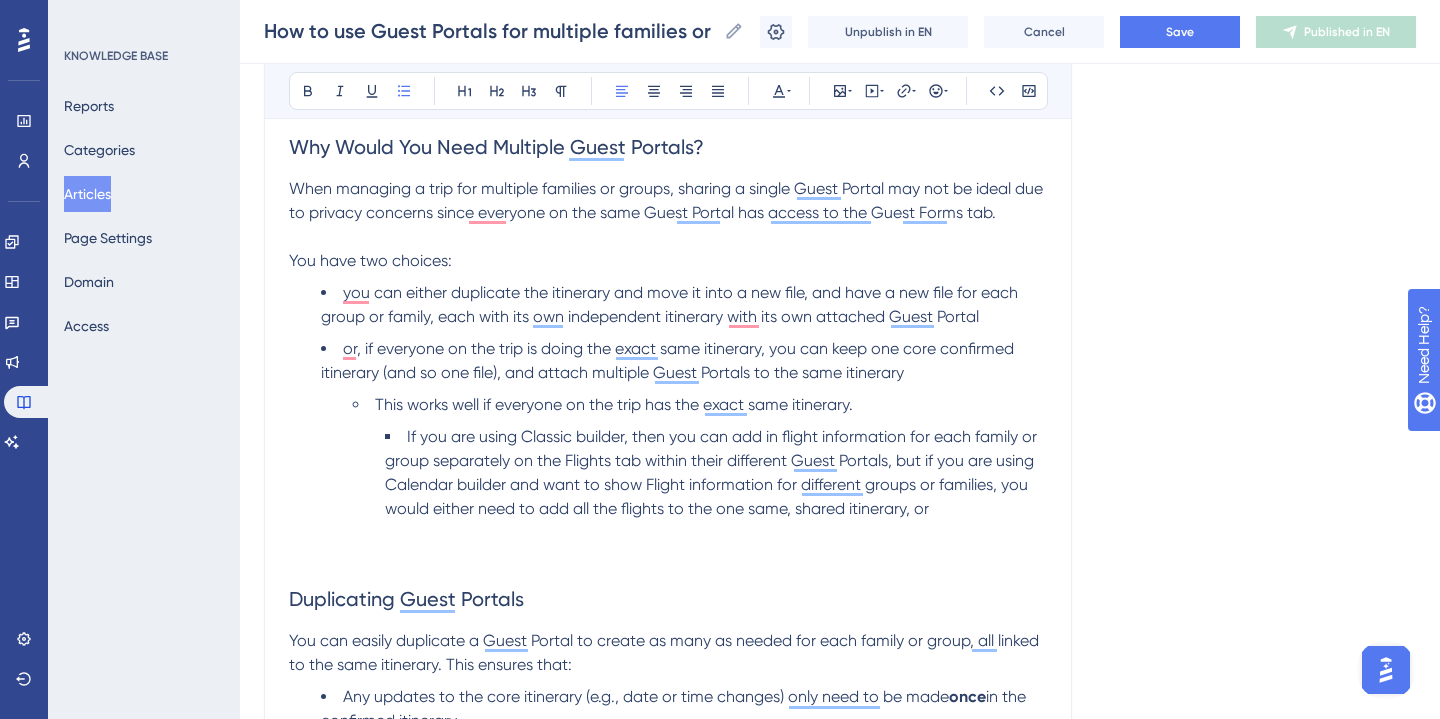 click on "If you are using Classic builder, then you can add in flight information for each family or group separately on the Flights tab within their different Guest Portals, but if you are using Calendar builder and want to show Flight information for different groups or families, you would either need to add all the flights to the one same, shared itinerary, or" at bounding box center (713, 472) 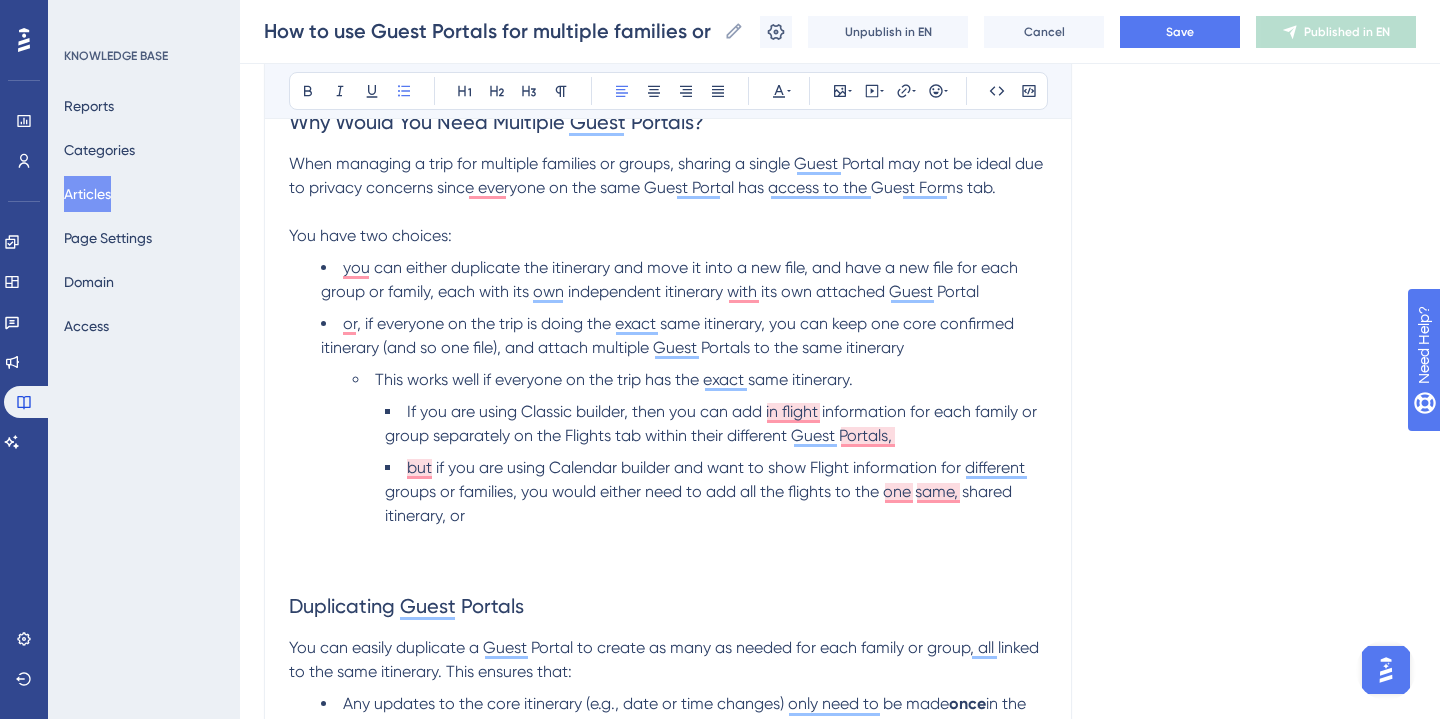 scroll, scrollTop: 335, scrollLeft: 0, axis: vertical 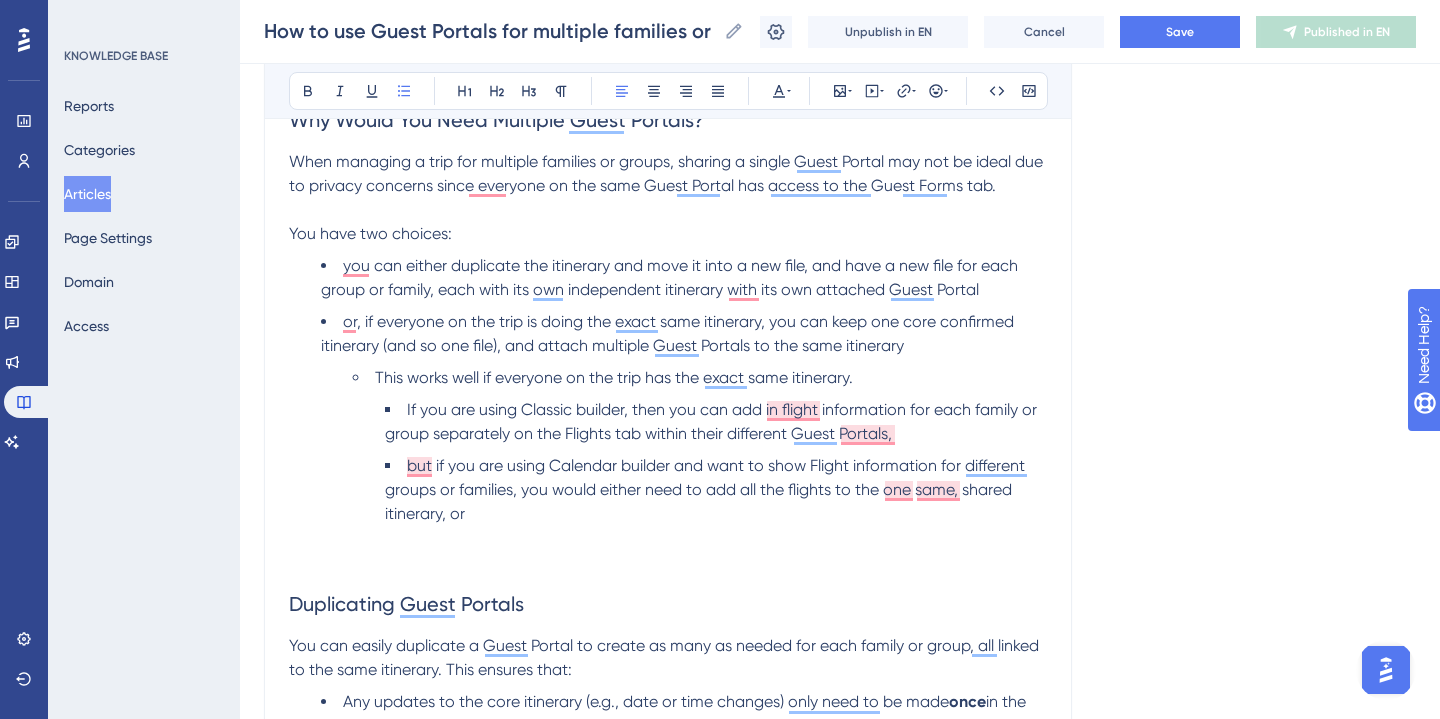 click on "but if you are using Calendar builder and want to show Flight information for different groups or families, you would either need to add all the flights to the one same, shared itinerary, or" at bounding box center (716, 490) 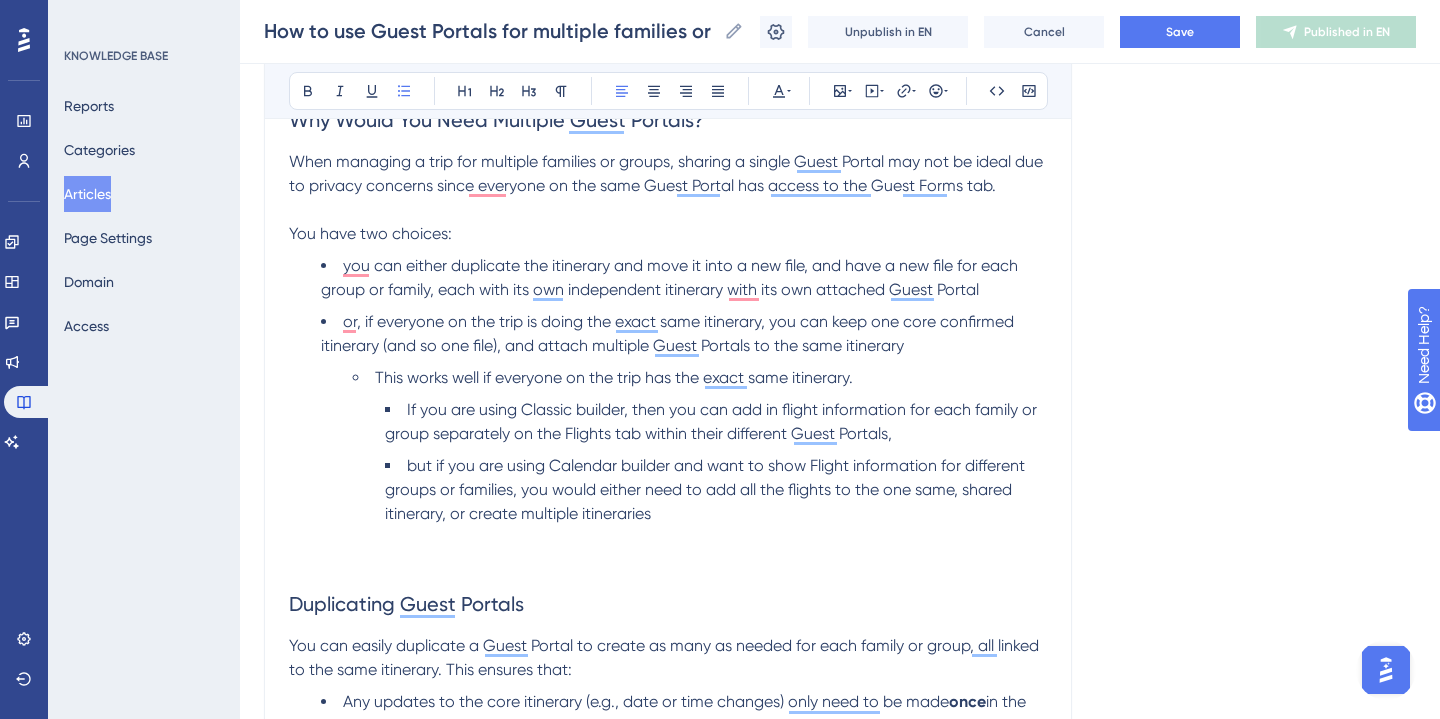 click on "but if you are using Calendar builder and want to show Flight information for different groups or families, you would either need to add all the flights to the one same, shared itinerary, or create multiple itineraries" at bounding box center (707, 489) 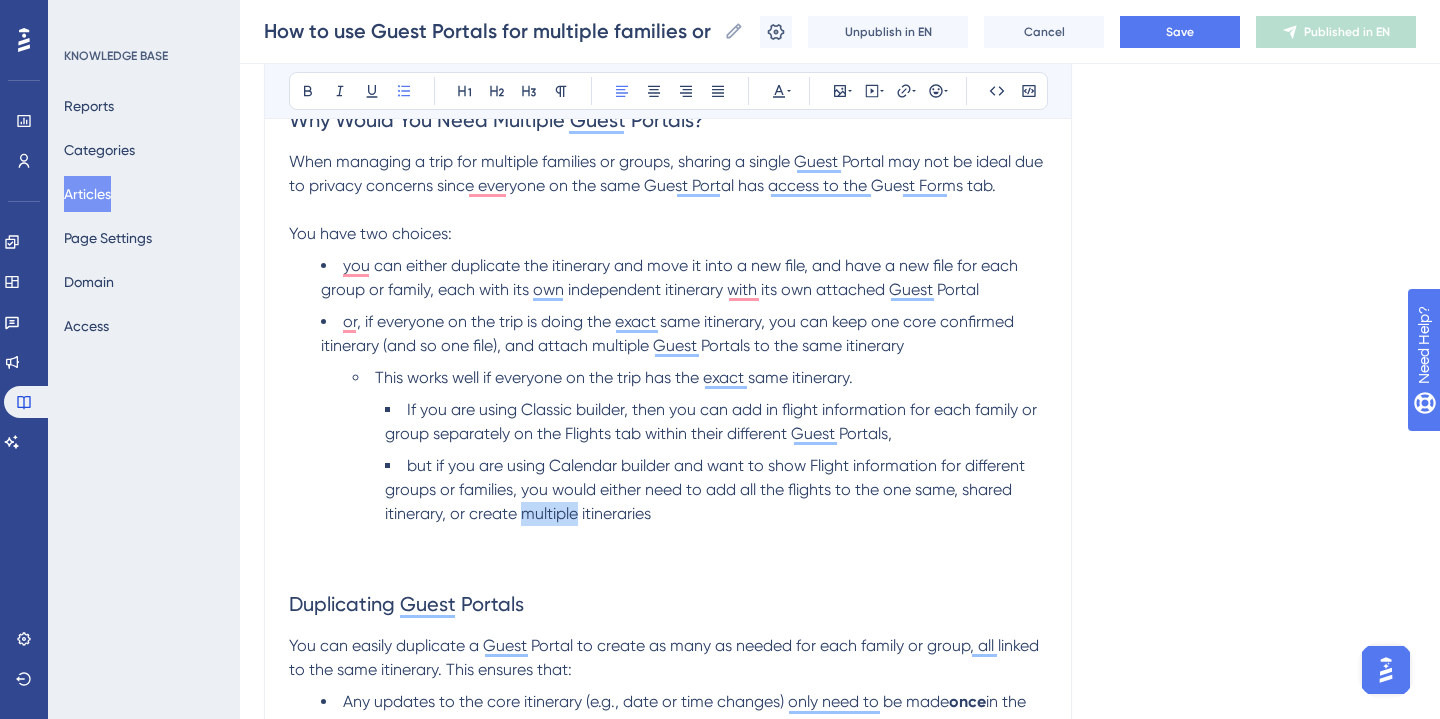 click on "but if you are using Calendar builder and want to show Flight information for different groups or families, you would either need to add all the flights to the one same, shared itinerary, or create multiple itineraries" at bounding box center [707, 489] 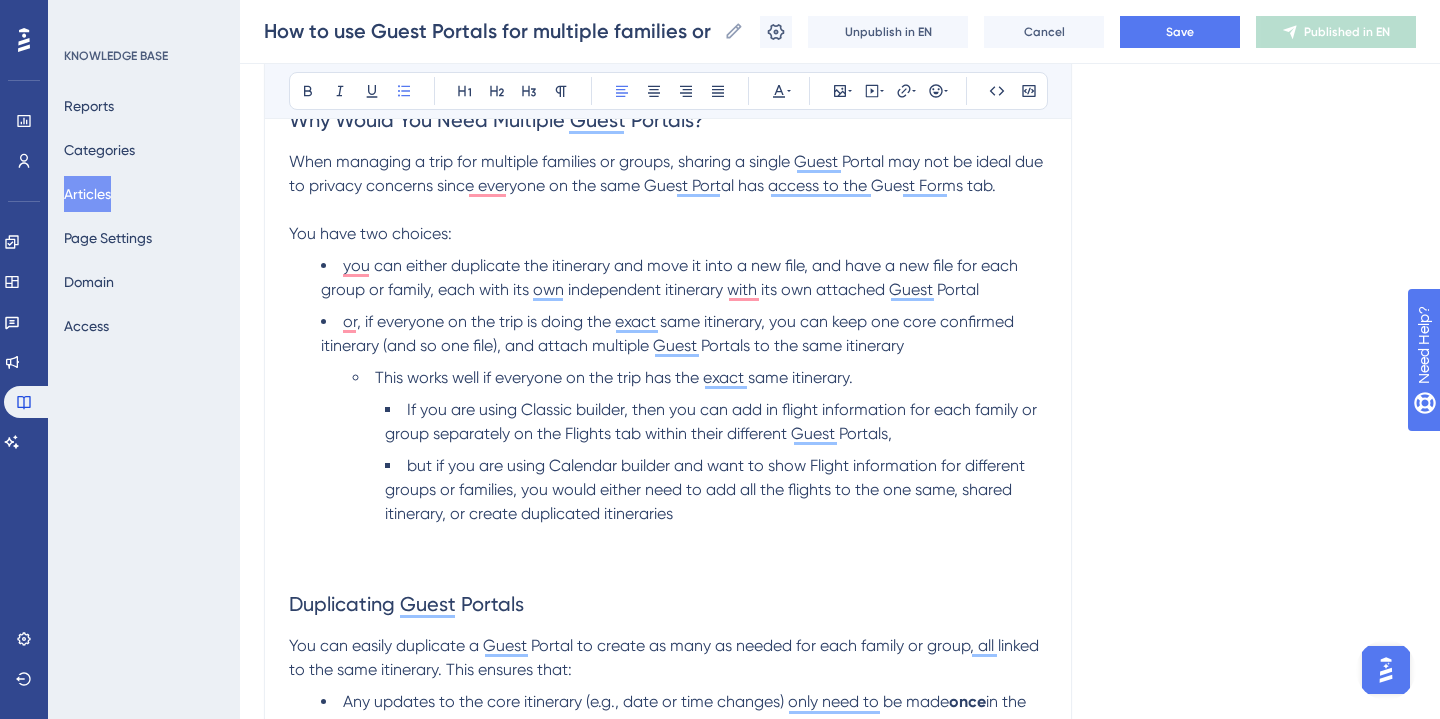 click on "but if you are using Calendar builder and want to show Flight information for different groups or families, you would either need to add all the flights to the one same, shared itinerary, or create duplicated itineraries" at bounding box center [716, 490] 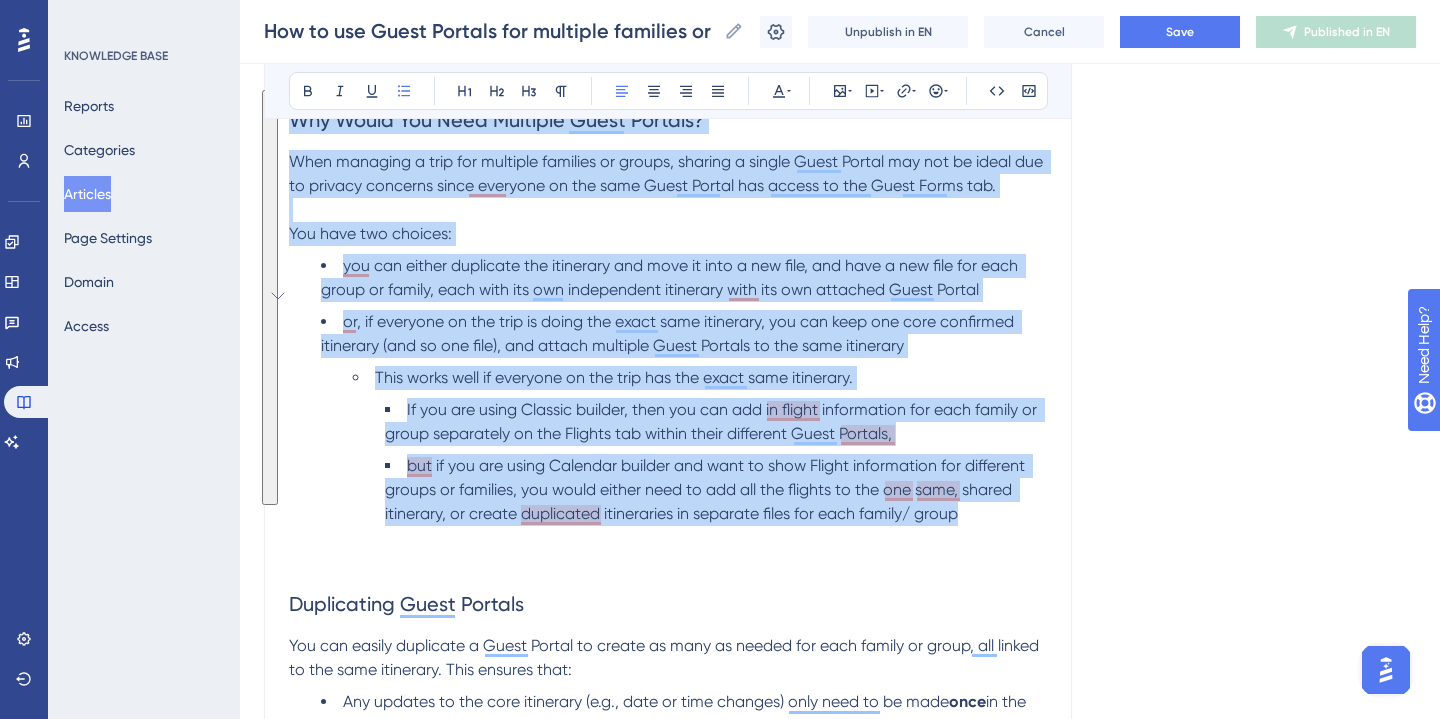 drag, startPoint x: 995, startPoint y: 509, endPoint x: 257, endPoint y: 128, distance: 830.545 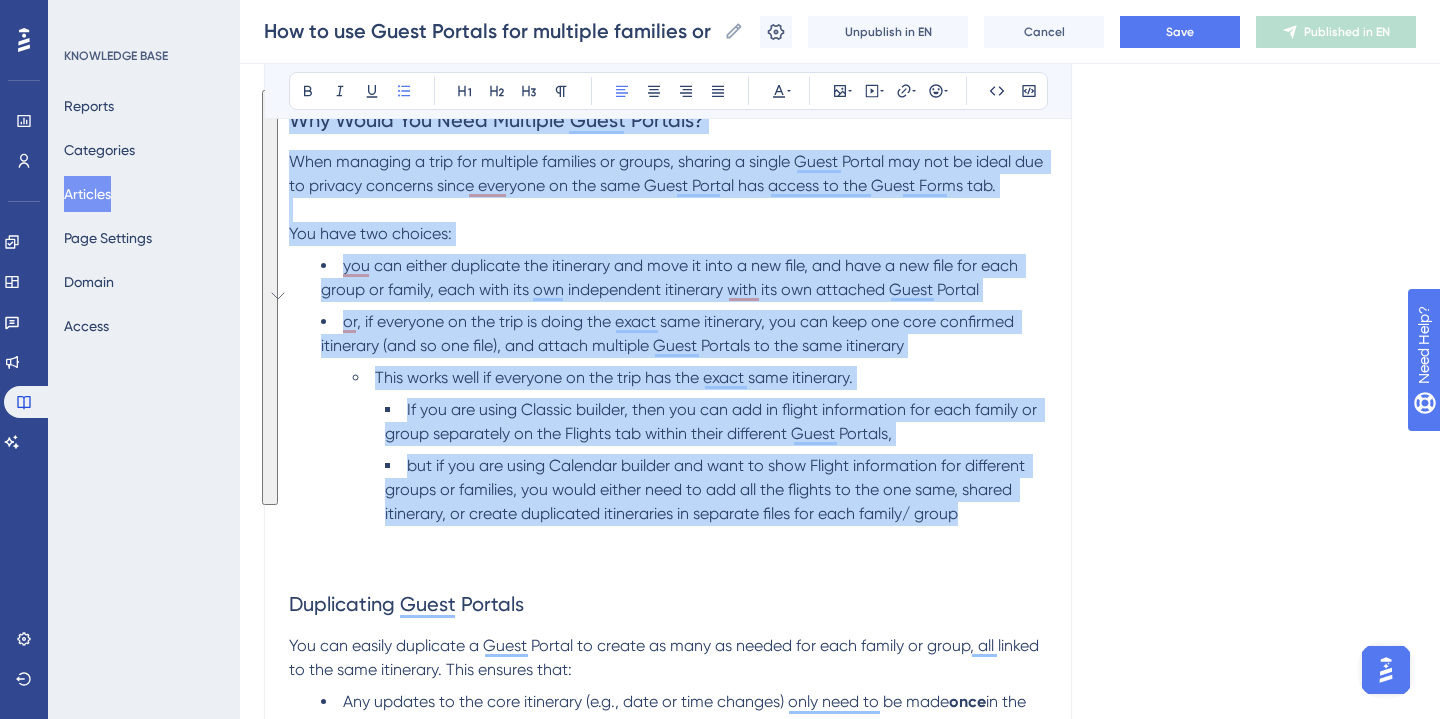 copy on "Why Would You Need Multiple Guest Portals? When managing a trip for multiple families or groups, sharing a single Guest Portal may not be ideal due to privacy concerns since everyone on the same Guest Portal has access to the Guest Forms tab.  You have two choices:  you can either duplicate the itinerary and move it into a new file, and have a new file for each group or family, each with its own independent itinerary with its own attached Guest Portal or, if everyone on the trip is doing the exact same itinerary, you can keep one core confirmed itinerary (and so one file), and attach multiple Guest Portals to the same itinerary This works well if everyone on the trip has the exact same itinerary.  If you are using Classic builder, then you can add in flight information for each family or group separately on the Flights tab within their different Guest Portals,  but if you are using Calendar builder and want to show Flight information for different groups or families, you would either need to add all the fl..." 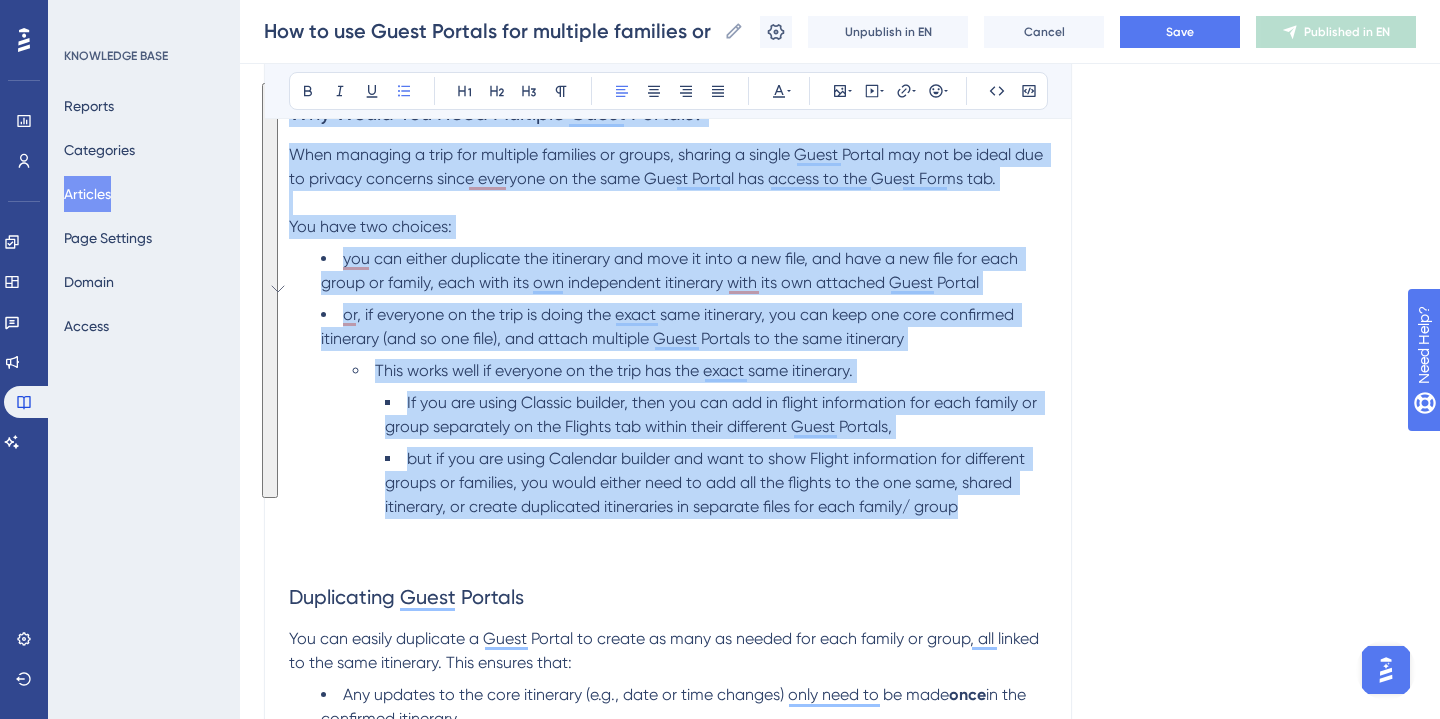 scroll, scrollTop: 351, scrollLeft: 0, axis: vertical 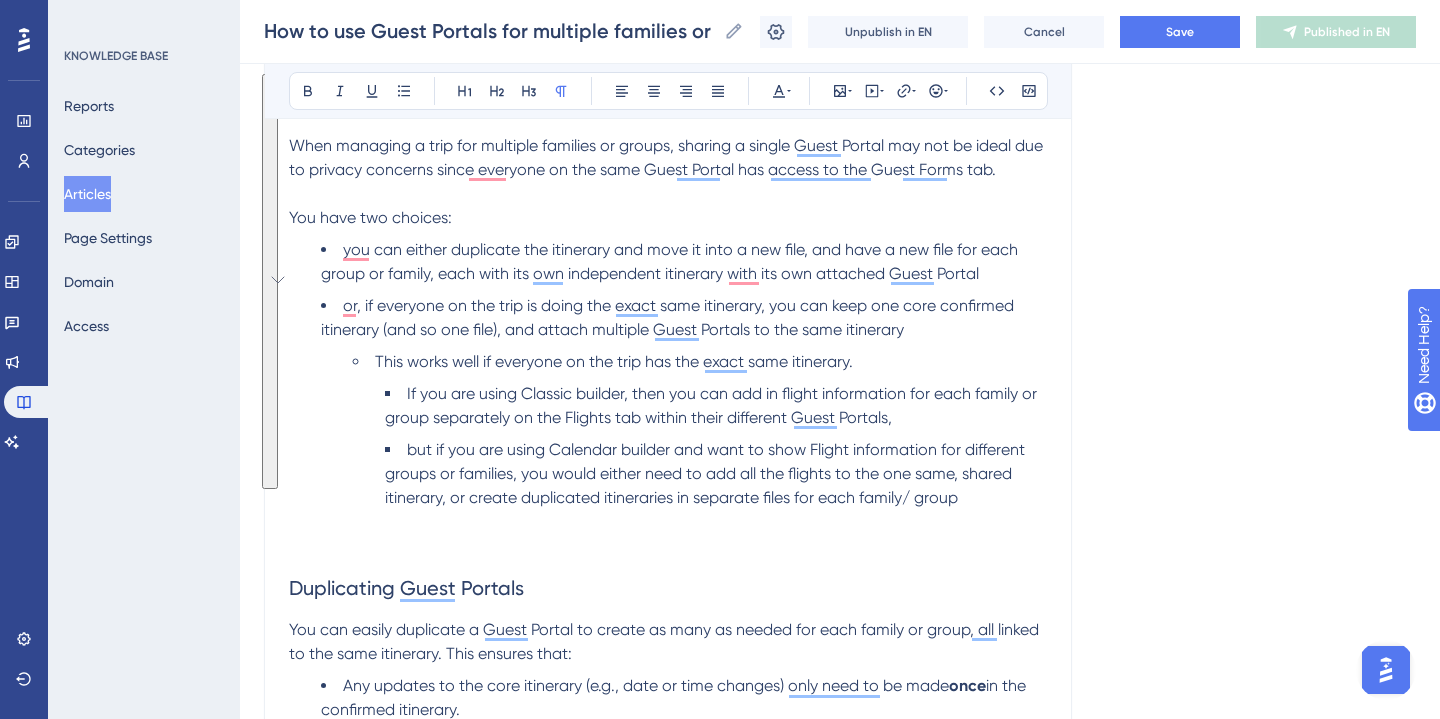 click at bounding box center (668, 522) 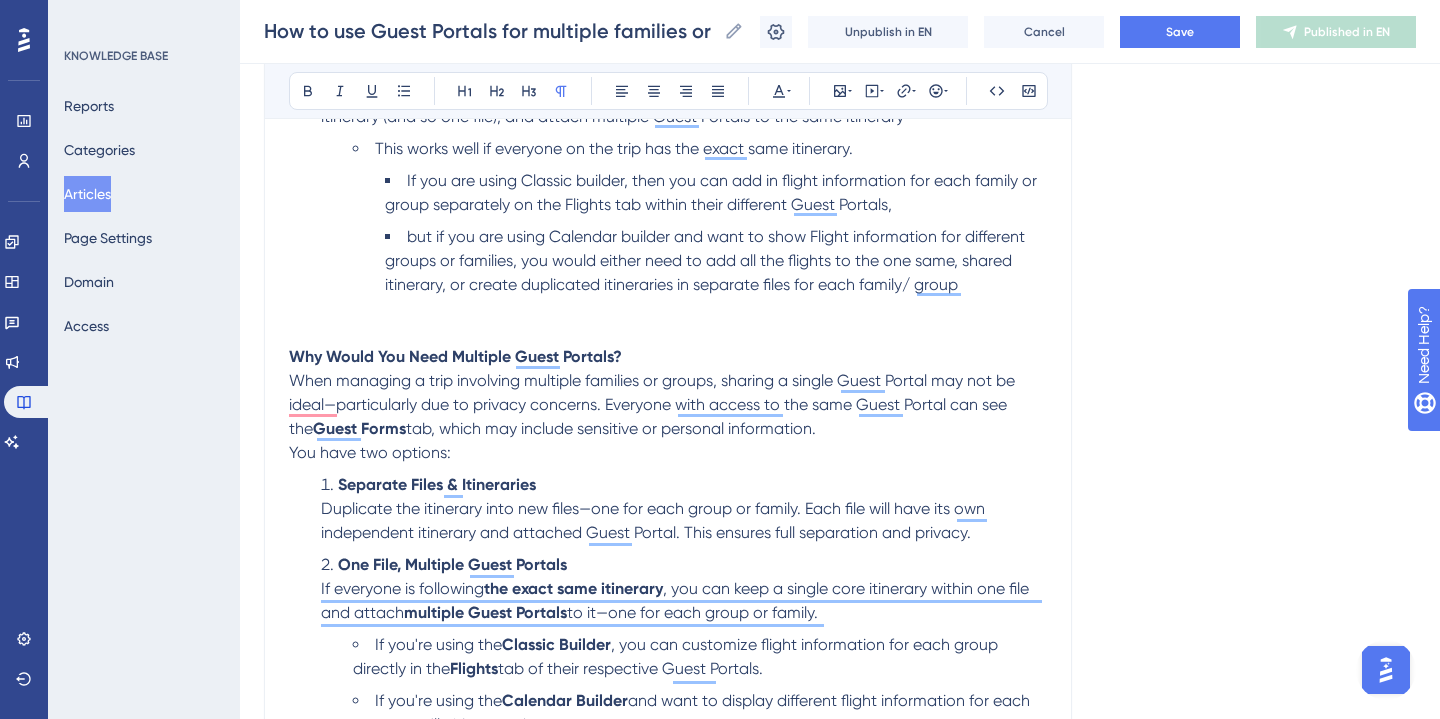 scroll, scrollTop: 612, scrollLeft: 0, axis: vertical 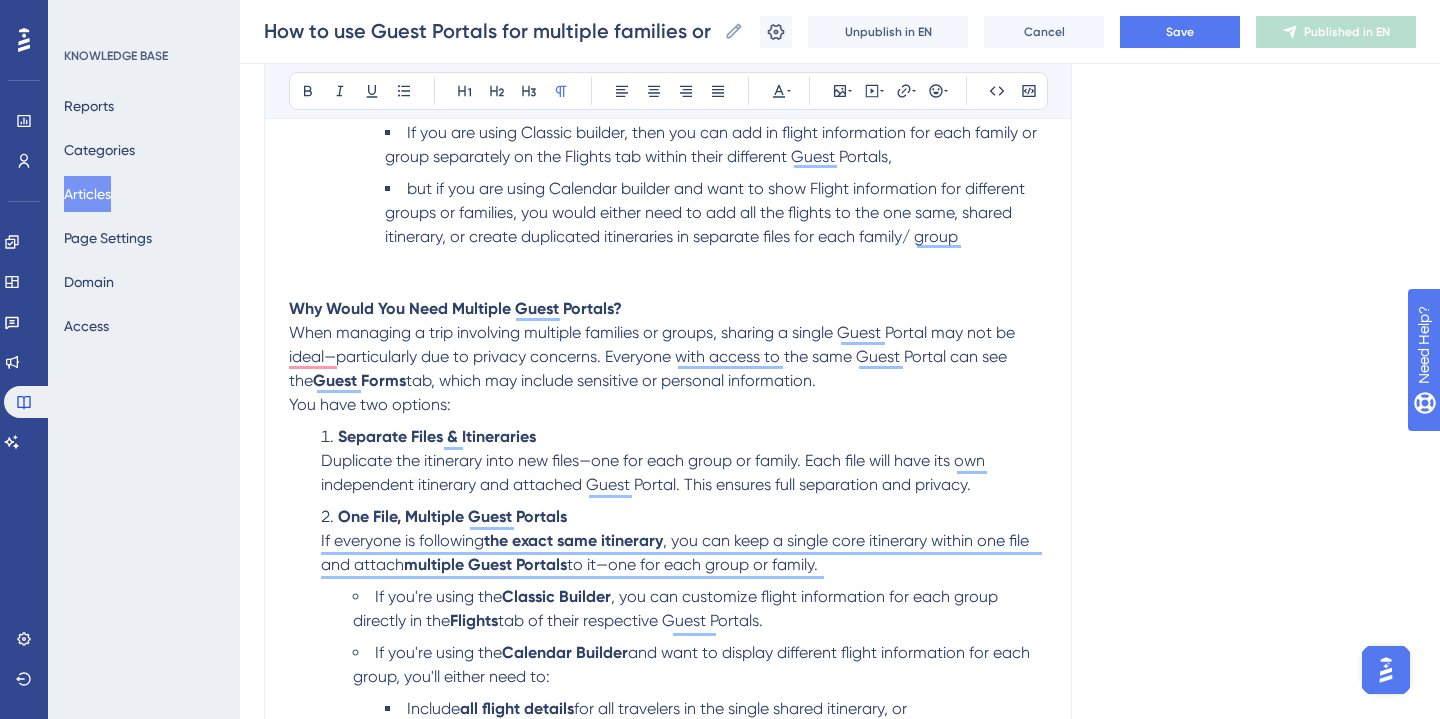 click on "When managing a trip involving multiple families or groups, sharing a single Guest Portal may not be ideal—particularly due to privacy concerns. Everyone with access to the same Guest Portal can see the" at bounding box center (654, 356) 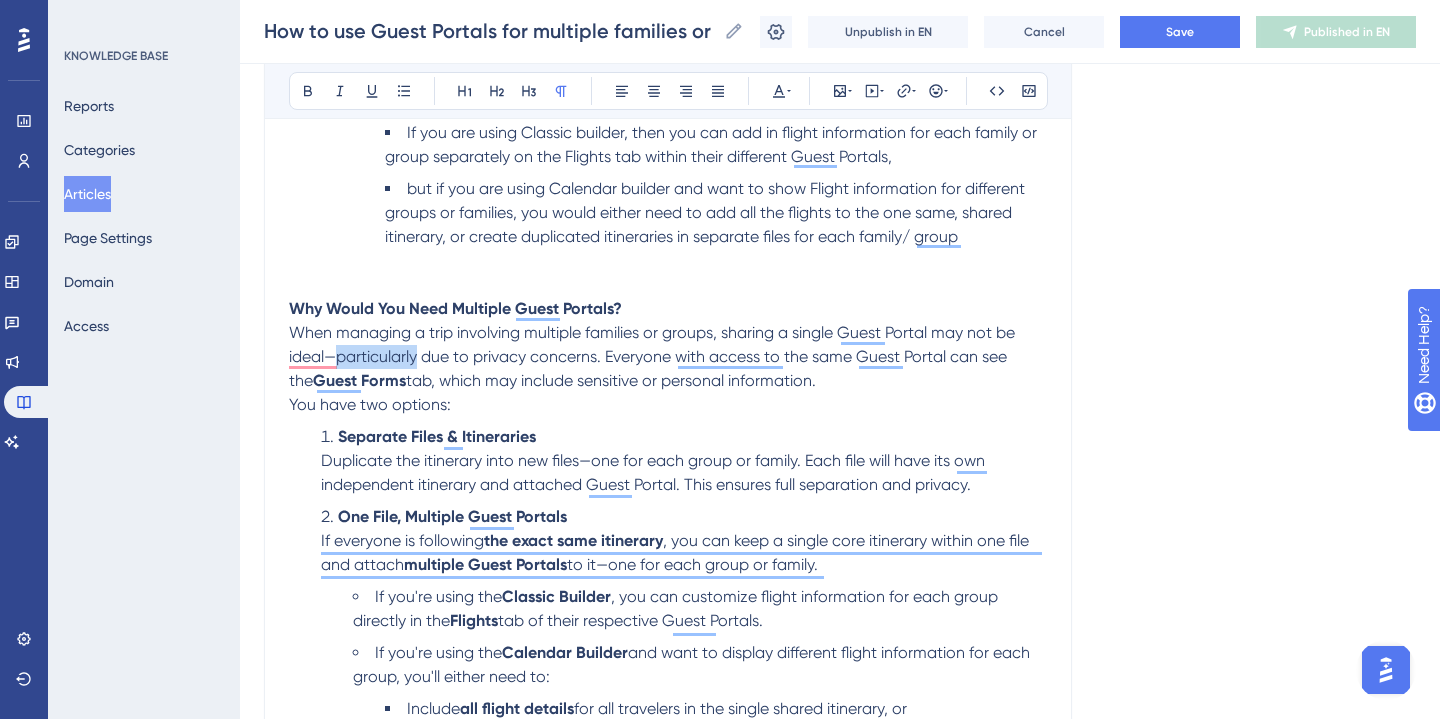 click on "When managing a trip involving multiple families or groups, sharing a single Guest Portal may not be ideal—particularly due to privacy concerns. Everyone with access to the same Guest Portal can see the" at bounding box center (654, 356) 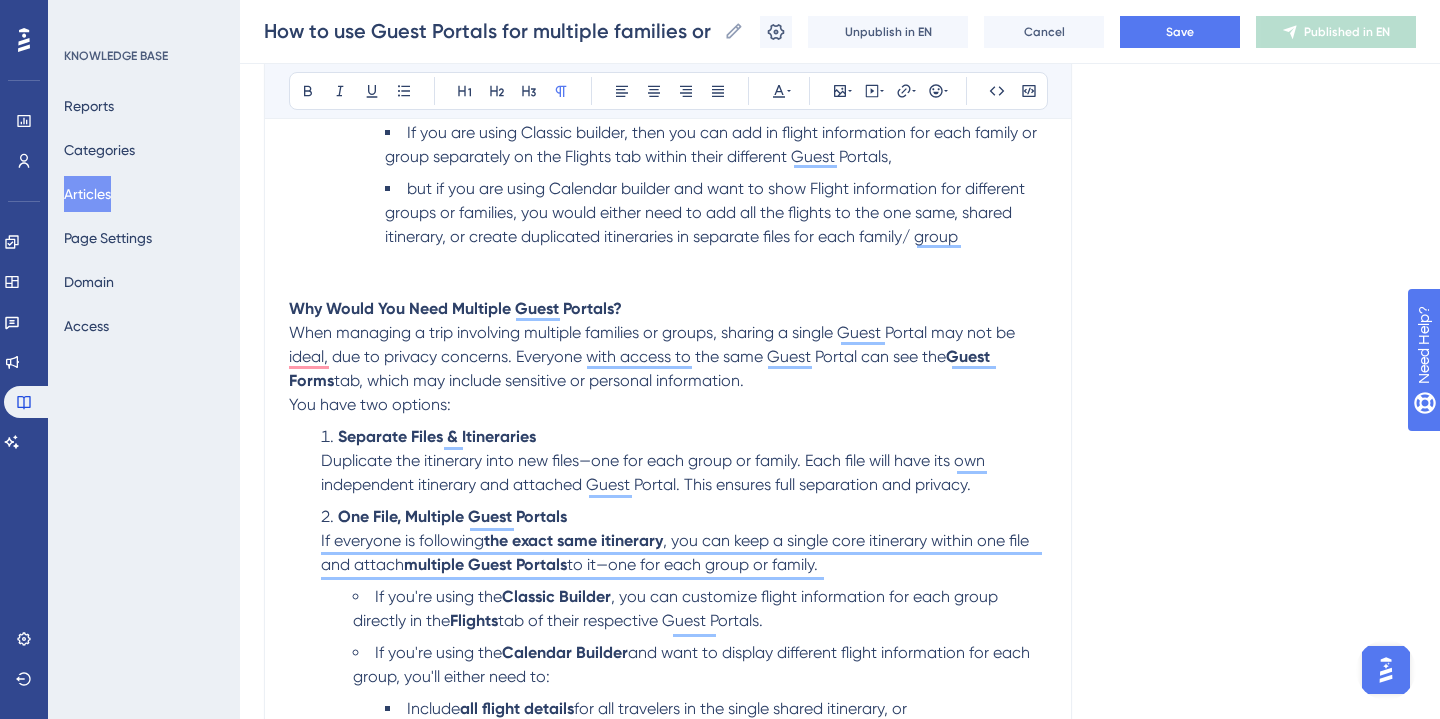 scroll, scrollTop: 639, scrollLeft: 0, axis: vertical 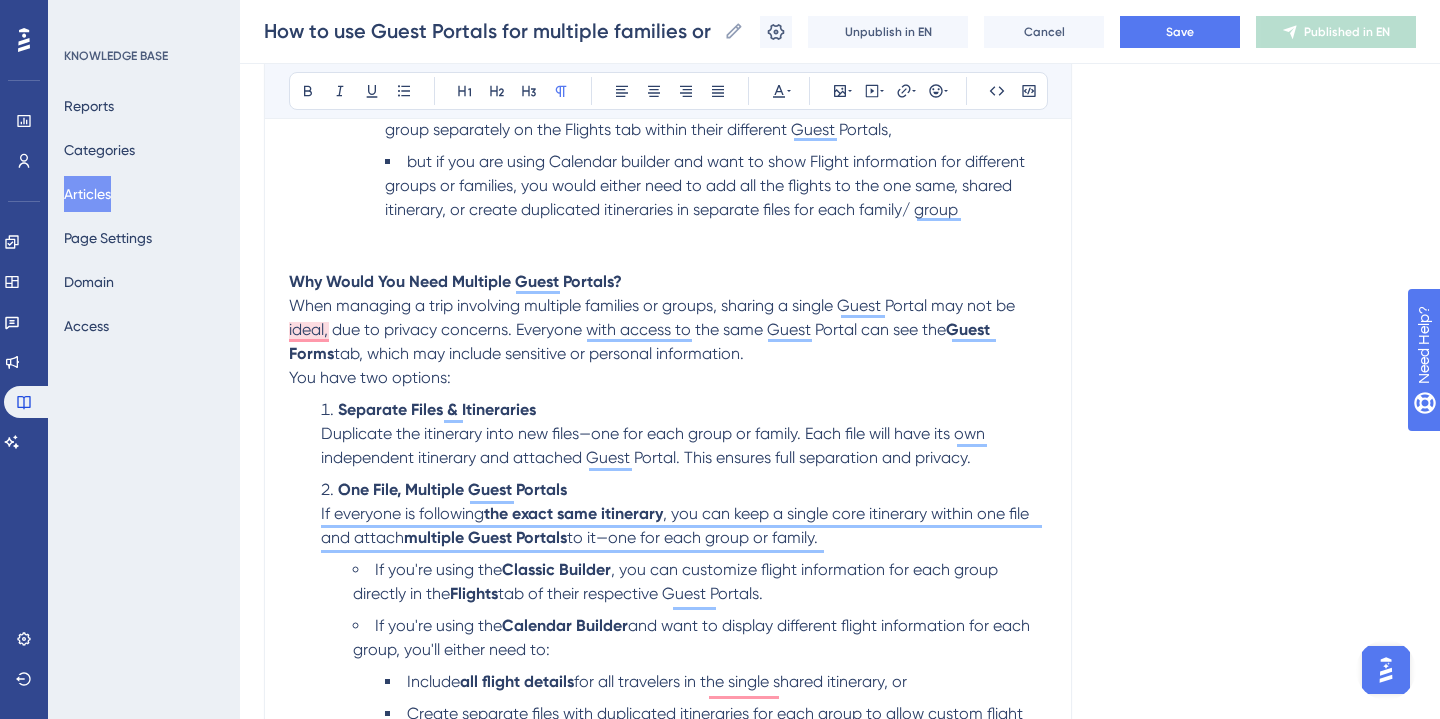 click on "When managing a trip involving multiple families or groups, sharing a single Guest Portal may not be ideal, due to privacy concerns. Everyone with access to the same Guest Portal can see the  Guest Forms  tab, which may include sensitive or personal information." at bounding box center (668, 330) 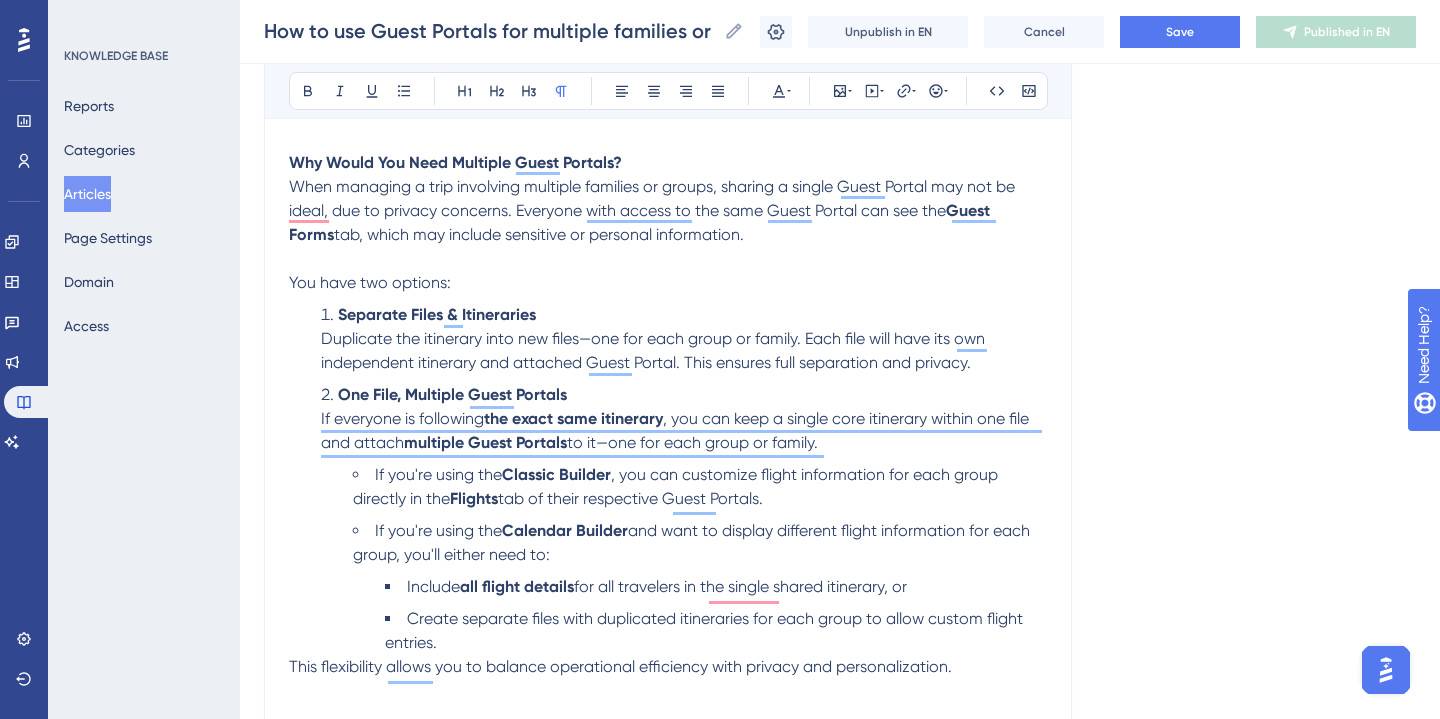 scroll, scrollTop: 736, scrollLeft: 0, axis: vertical 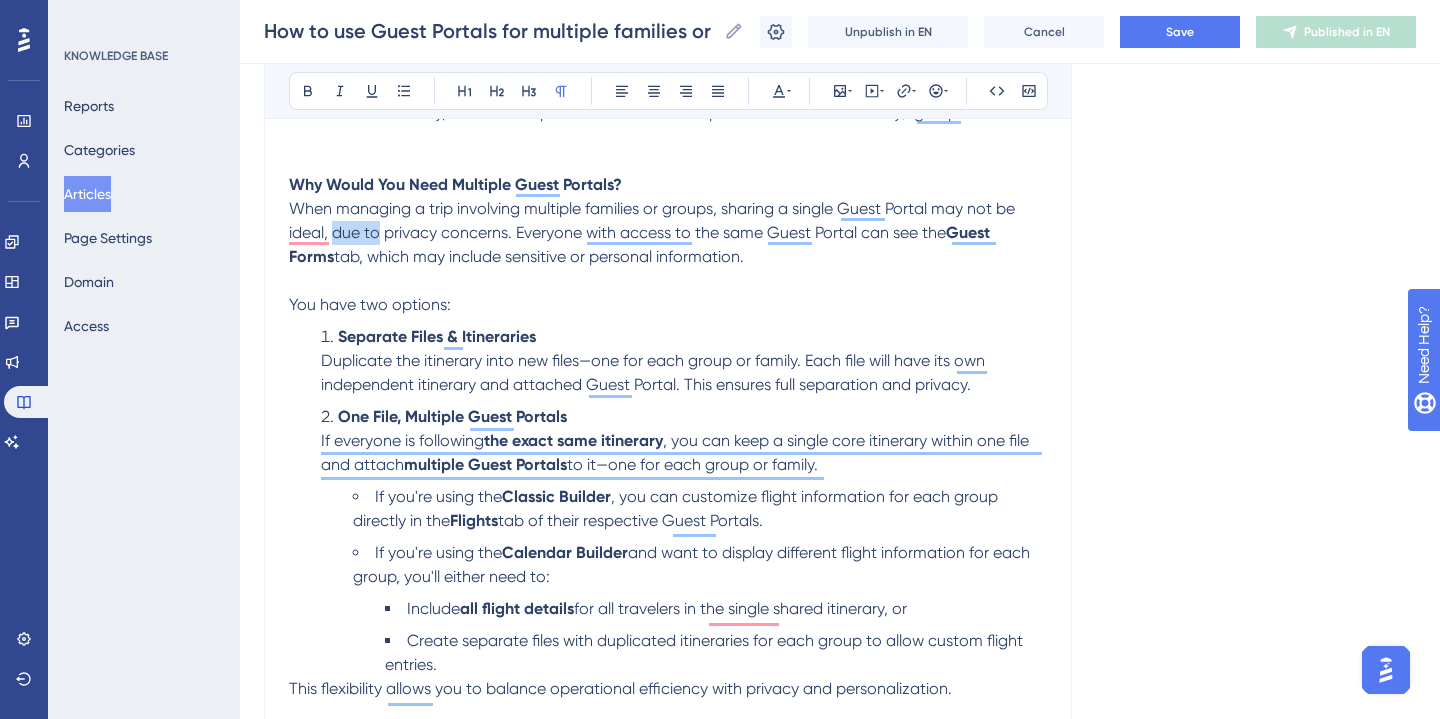 drag, startPoint x: 333, startPoint y: 235, endPoint x: 382, endPoint y: 236, distance: 49.010204 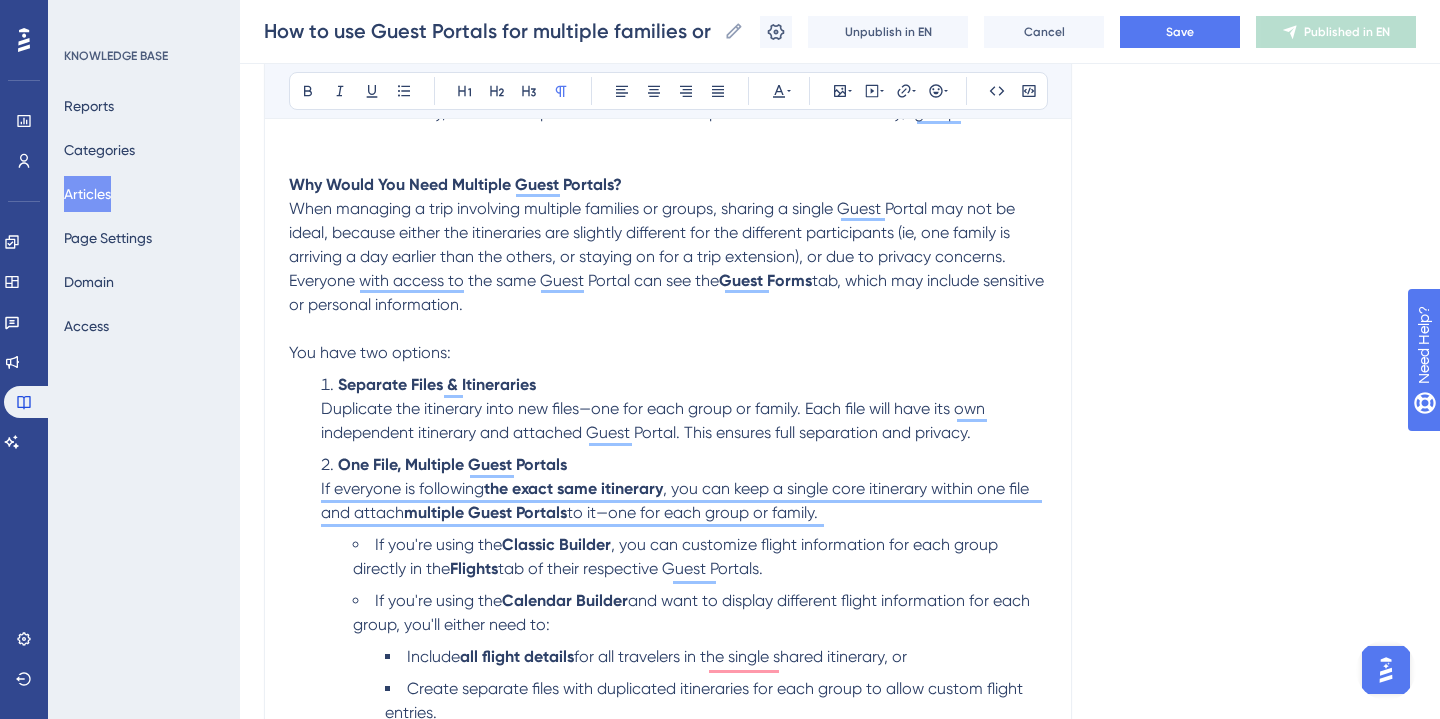 click on "When managing a trip involving multiple families or groups, sharing a single Guest Portal may not be ideal, because either the itineraries are slightly different for the different participants (ie, one family is arriving a day earlier than the others, or staying on for a trip extension), or due to privacy concerns. Everyone with access to the same Guest Portal can see the" at bounding box center (654, 244) 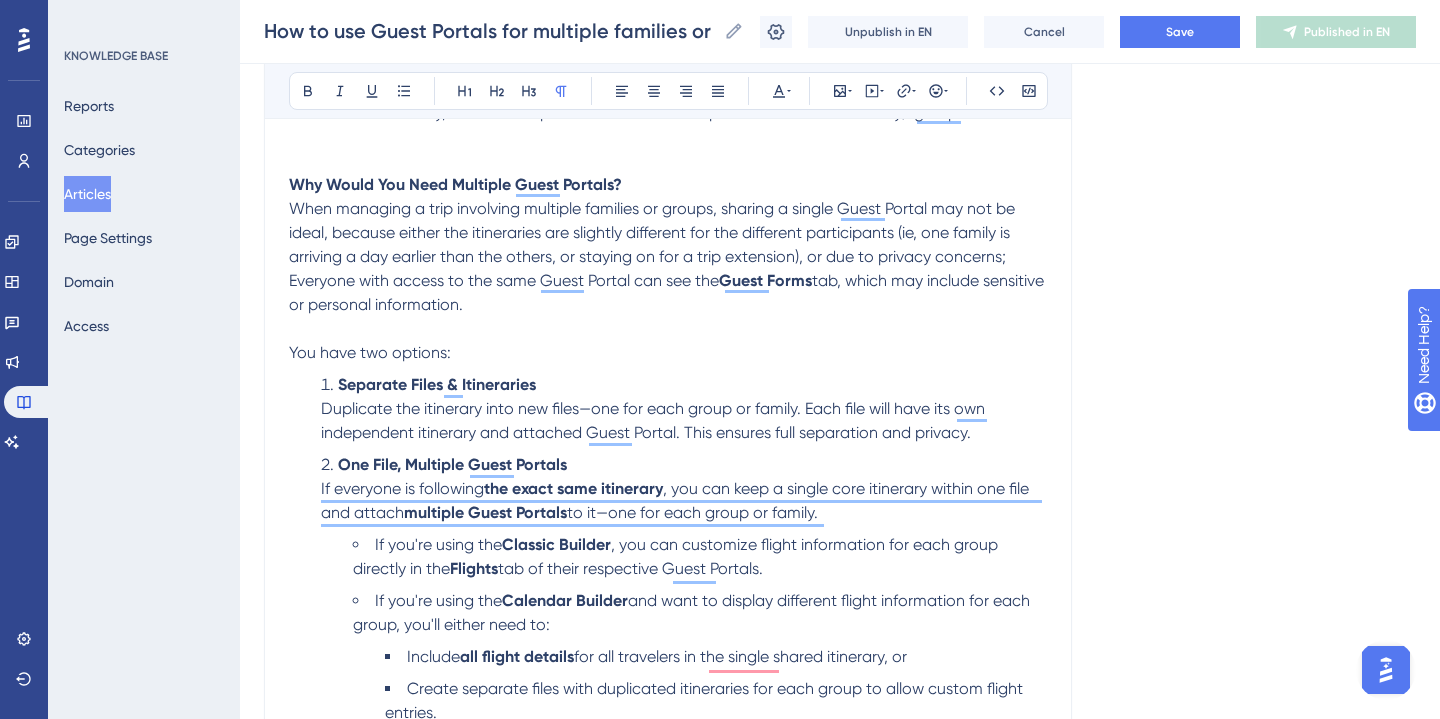 click on "When managing a trip involving multiple families or groups, sharing a single Guest Portal may not be ideal, because either the itineraries are slightly different for the different participants (ie, one family is arriving a day earlier than the others, or staying on for a trip extension), or due to privacy concerns; Everyone with access to the same Guest Portal can see the" at bounding box center [654, 244] 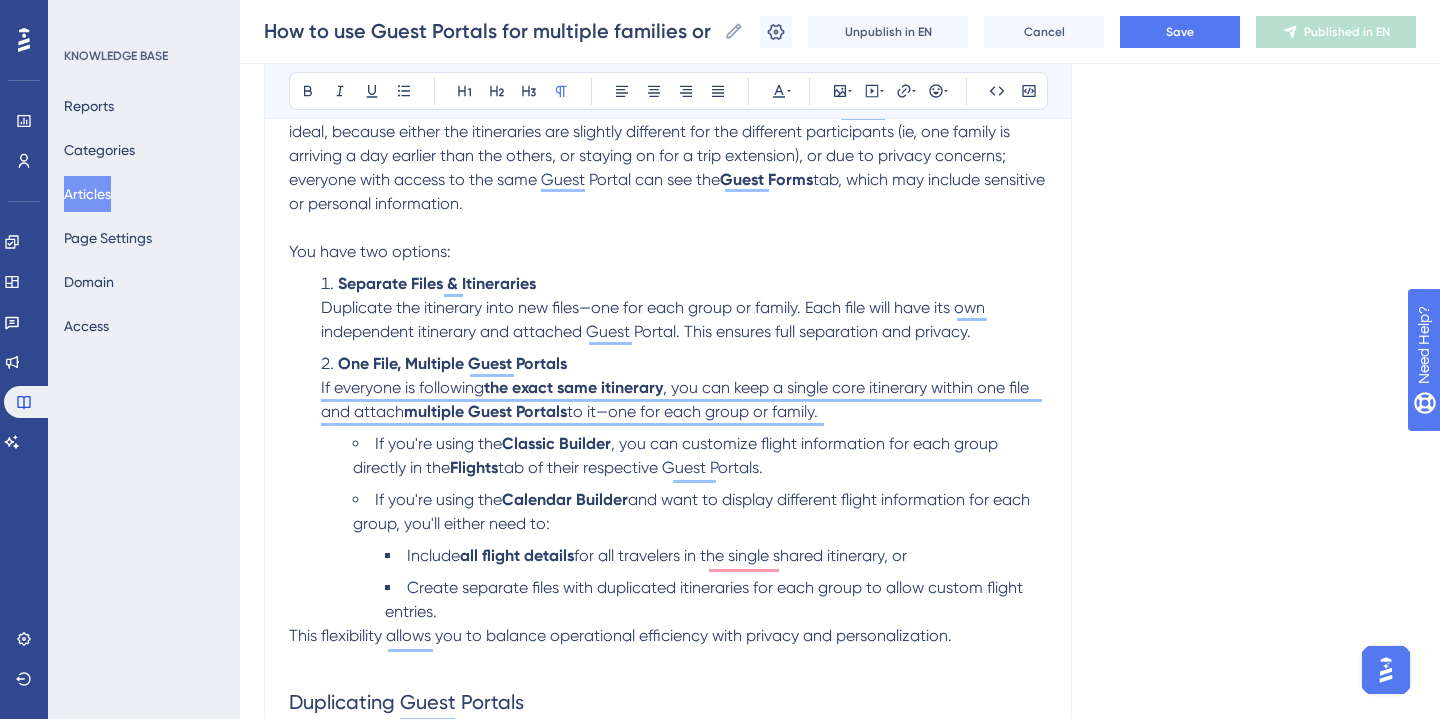scroll, scrollTop: 847, scrollLeft: 0, axis: vertical 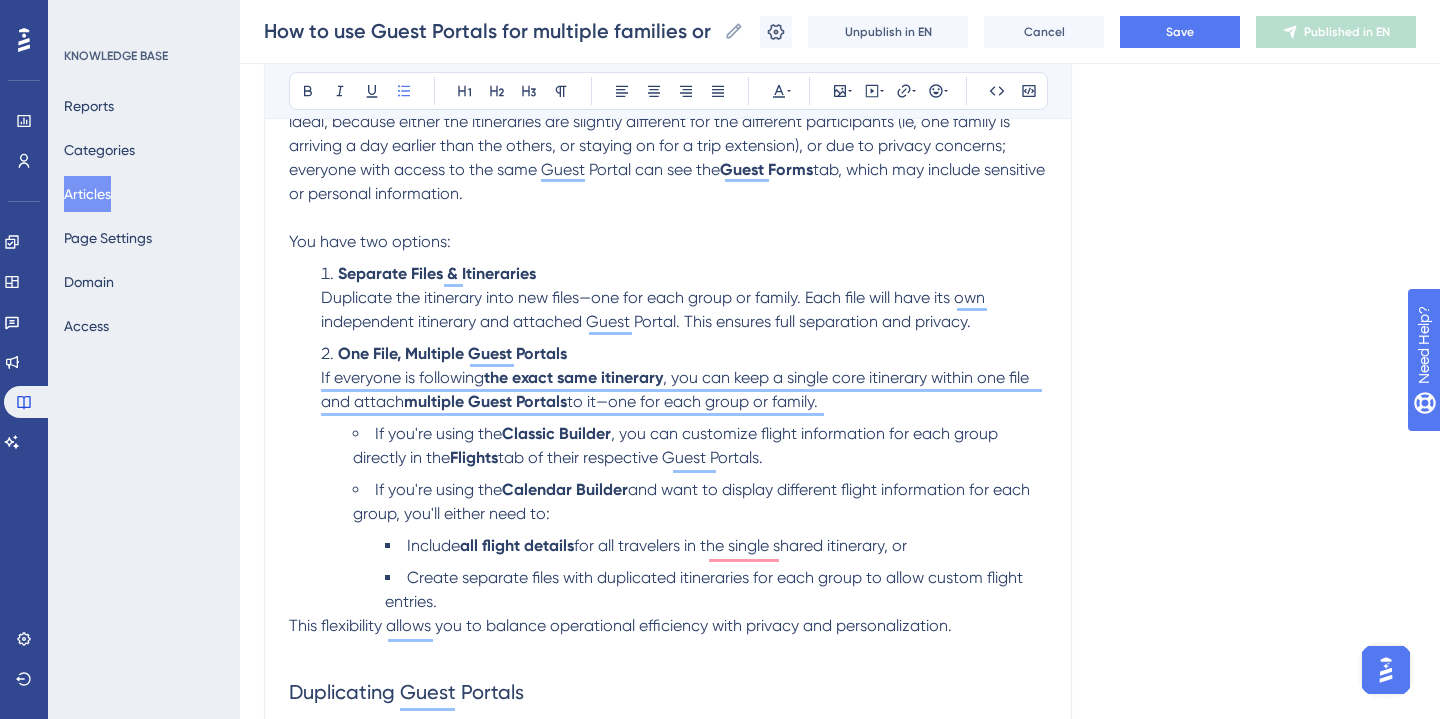 click on "Duplicate the itinerary into new files—one for each group or family. Each file will have its own independent itinerary and attached Guest Portal. This ensures full separation and privacy." at bounding box center [655, 309] 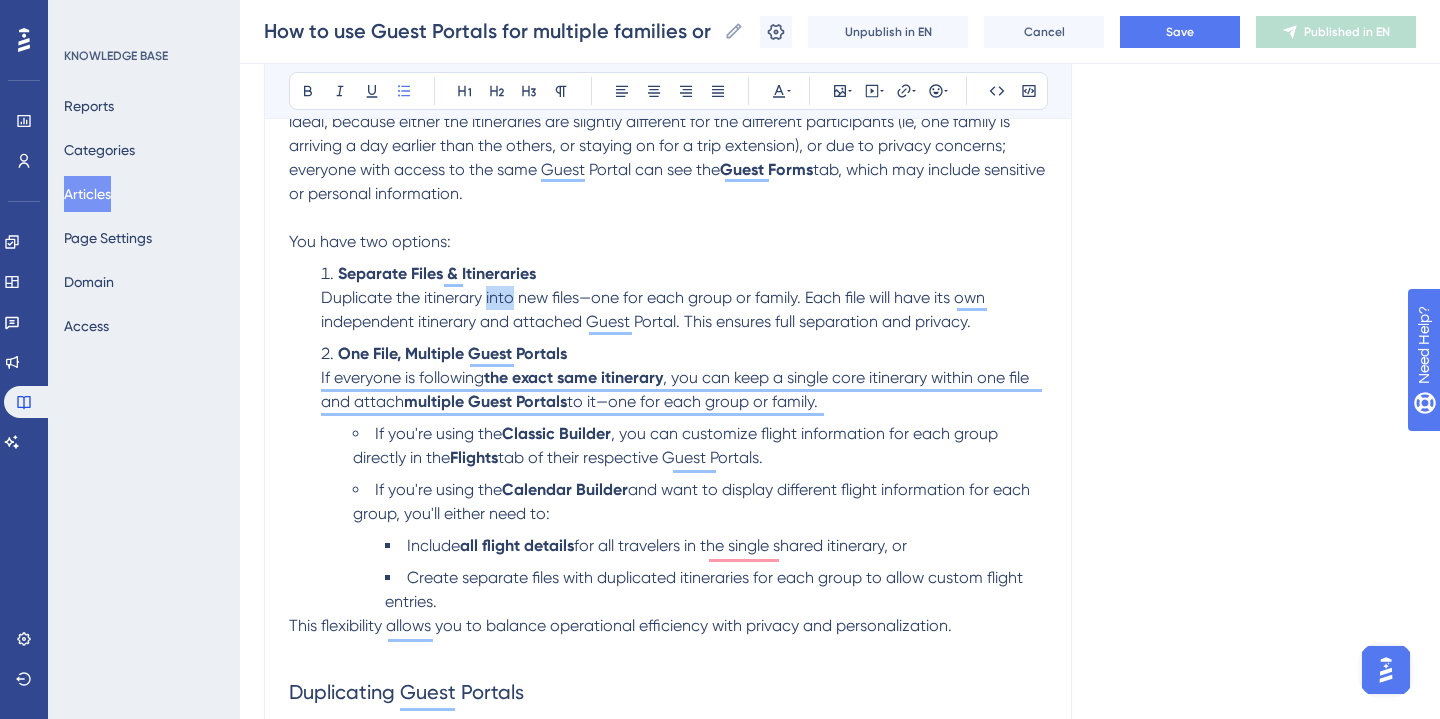 click on "Duplicate the itinerary into new files—one for each group or family. Each file will have its own independent itinerary and attached Guest Portal. This ensures full separation and privacy." at bounding box center [655, 309] 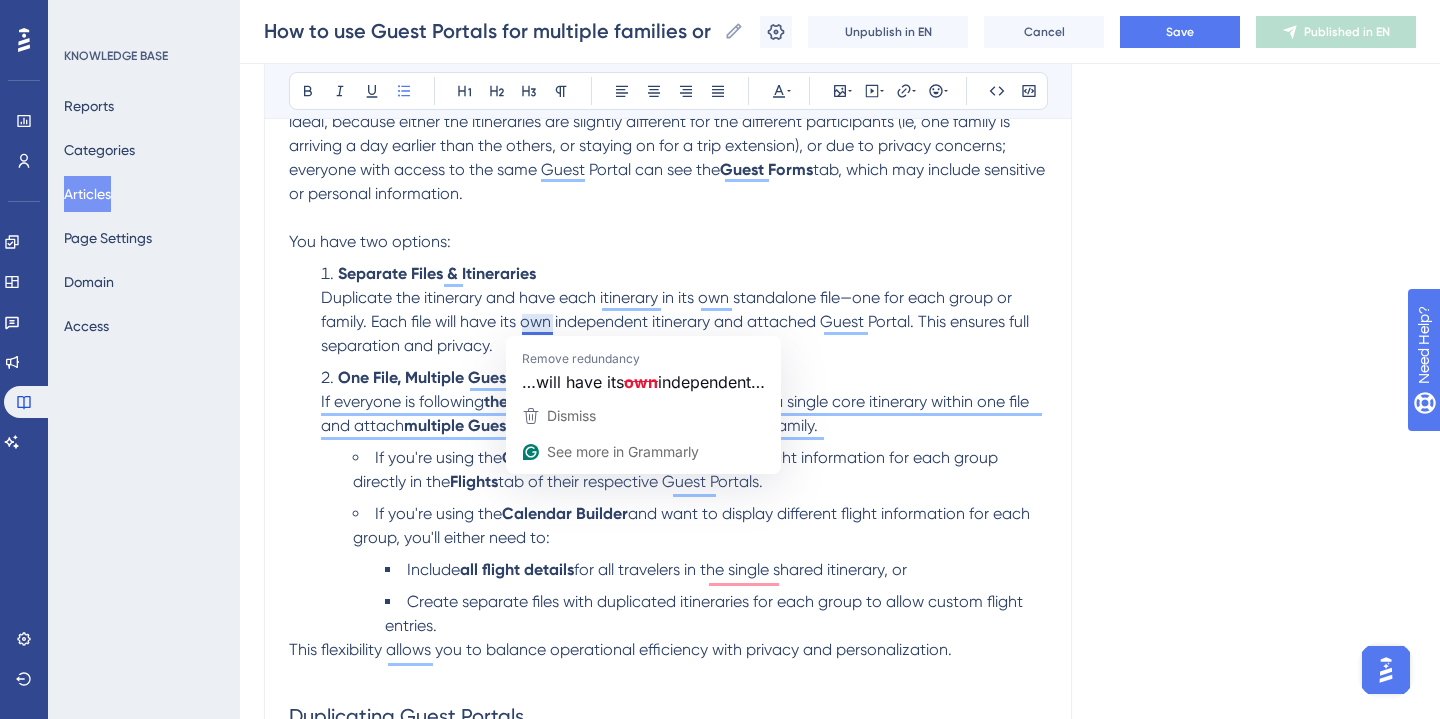 click on "Duplicate the itinerary and have each itinerary in its own standalone file—one for each group or family. Each file will have its own independent itinerary and attached Guest Portal. This ensures full separation and privacy." at bounding box center (677, 321) 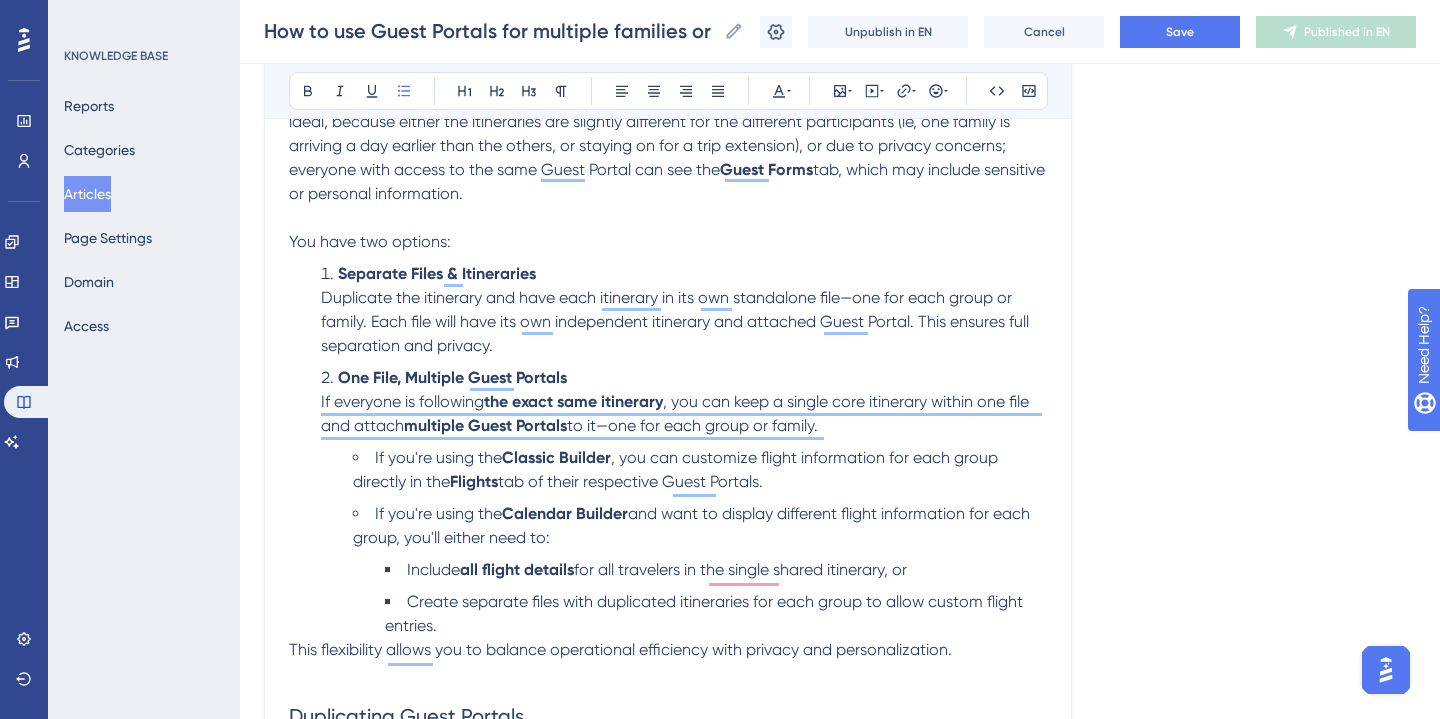 click on "Separate Files & Itineraries Duplicate the itinerary and have each itinerary in its own standalone file—one for each group or family. Each file will have its own independent itinerary and attached Guest Portal. This ensures full separation and privacy." at bounding box center [684, 310] 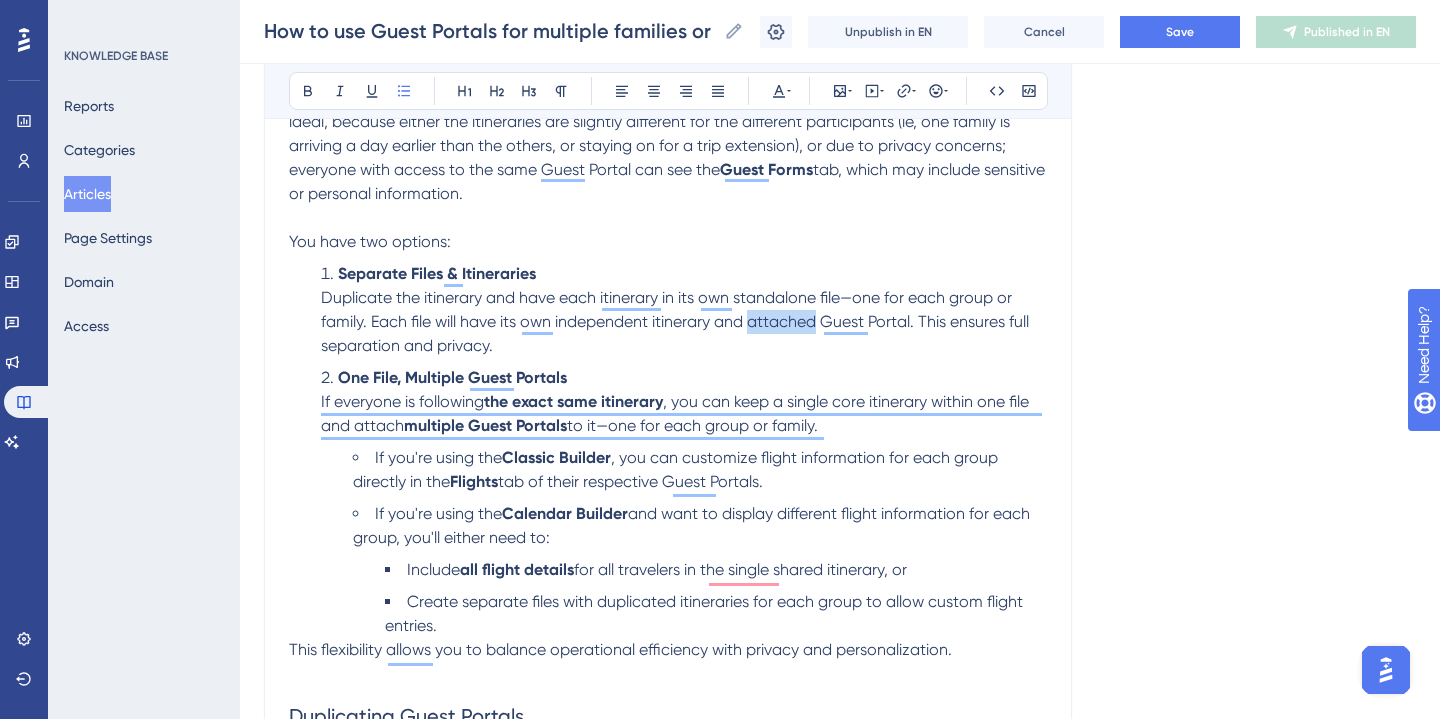click on "Duplicate the itinerary and have each itinerary in its own standalone file—one for each group or family. Each file will have its own independent itinerary and attached Guest Portal. This ensures full separation and privacy." at bounding box center (677, 321) 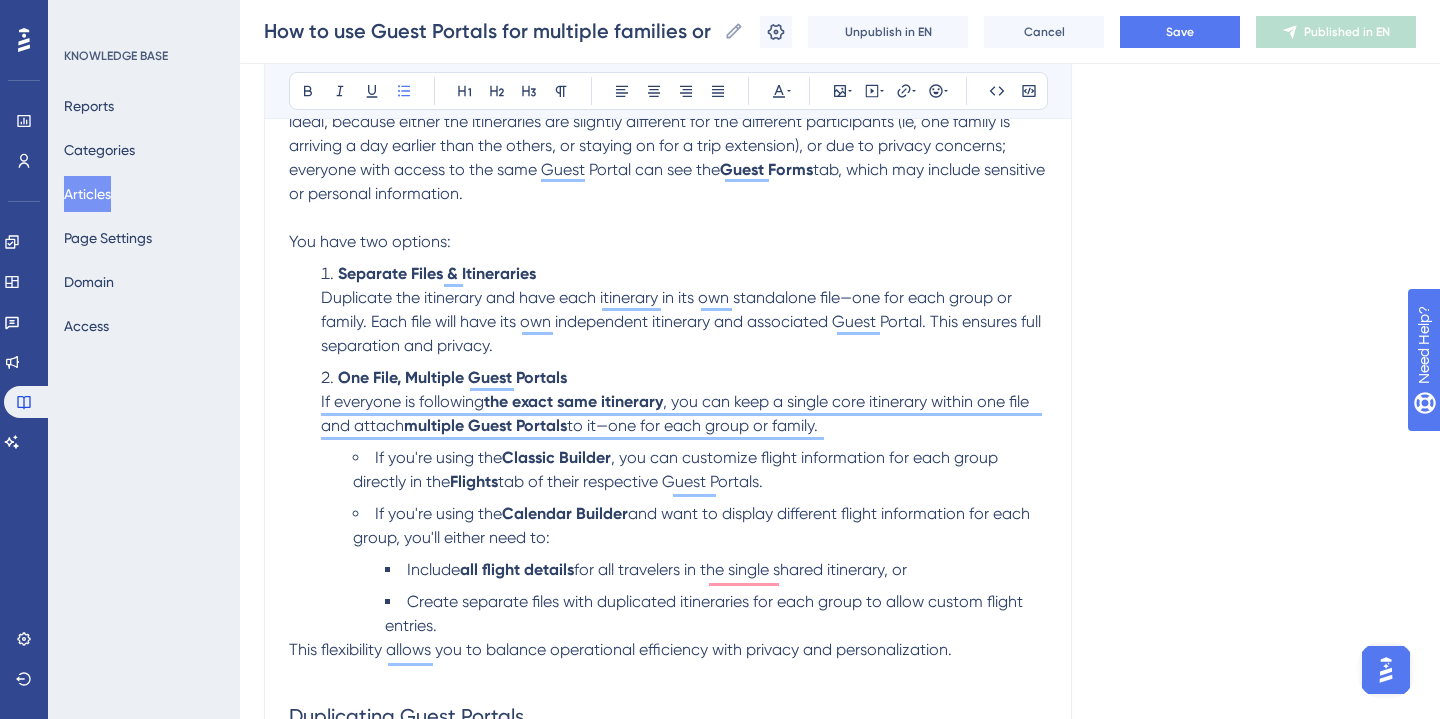 click on "Separate Files & Itineraries Duplicate the itinerary and have each itinerary in its own standalone file—one for each group or family. Each file will have its own independent itinerary and associated Guest Portal. This ensures full separation and privacy." at bounding box center (684, 310) 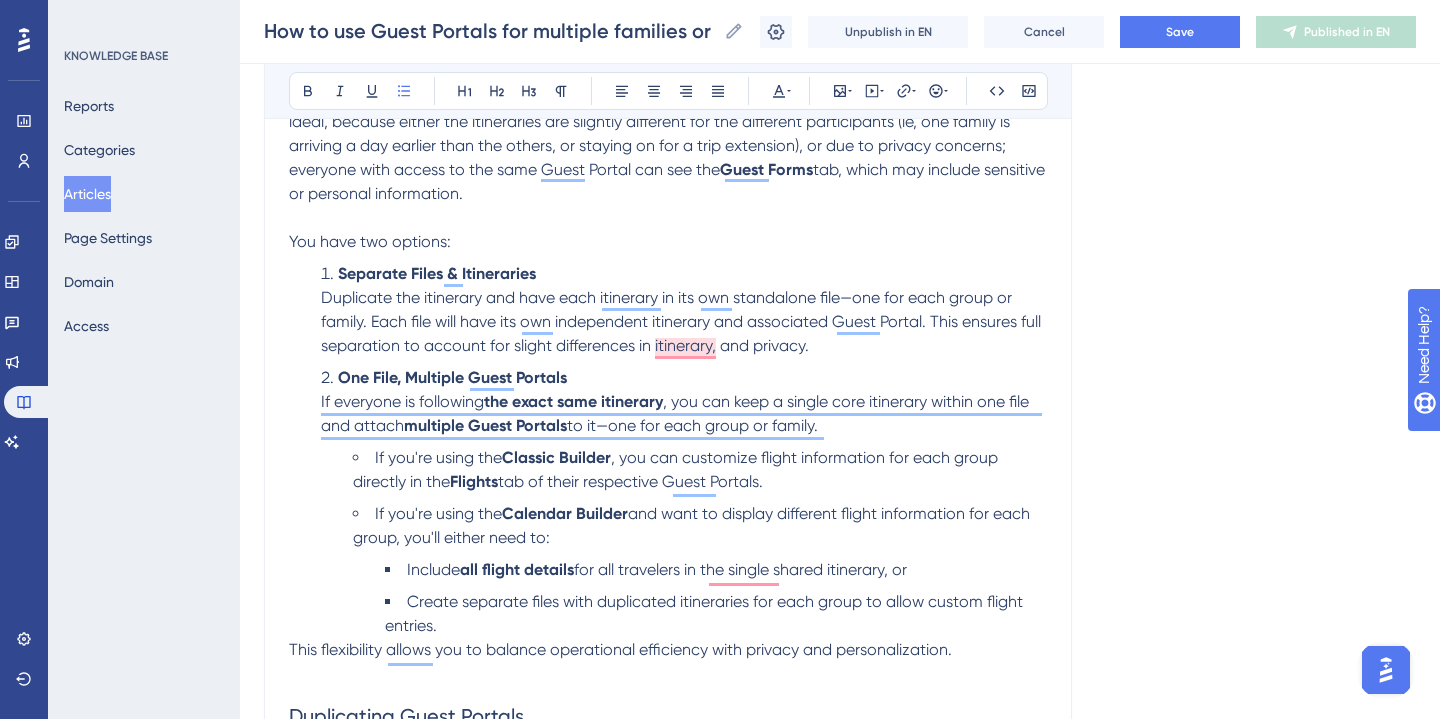 click on "Duplicate the itinerary and have each itinerary in its own standalone file—one for each group or family. Each file will have its own independent itinerary and associated Guest Portal. This ensures full separation to account for slight differences in itinerary, and privacy." at bounding box center [683, 321] 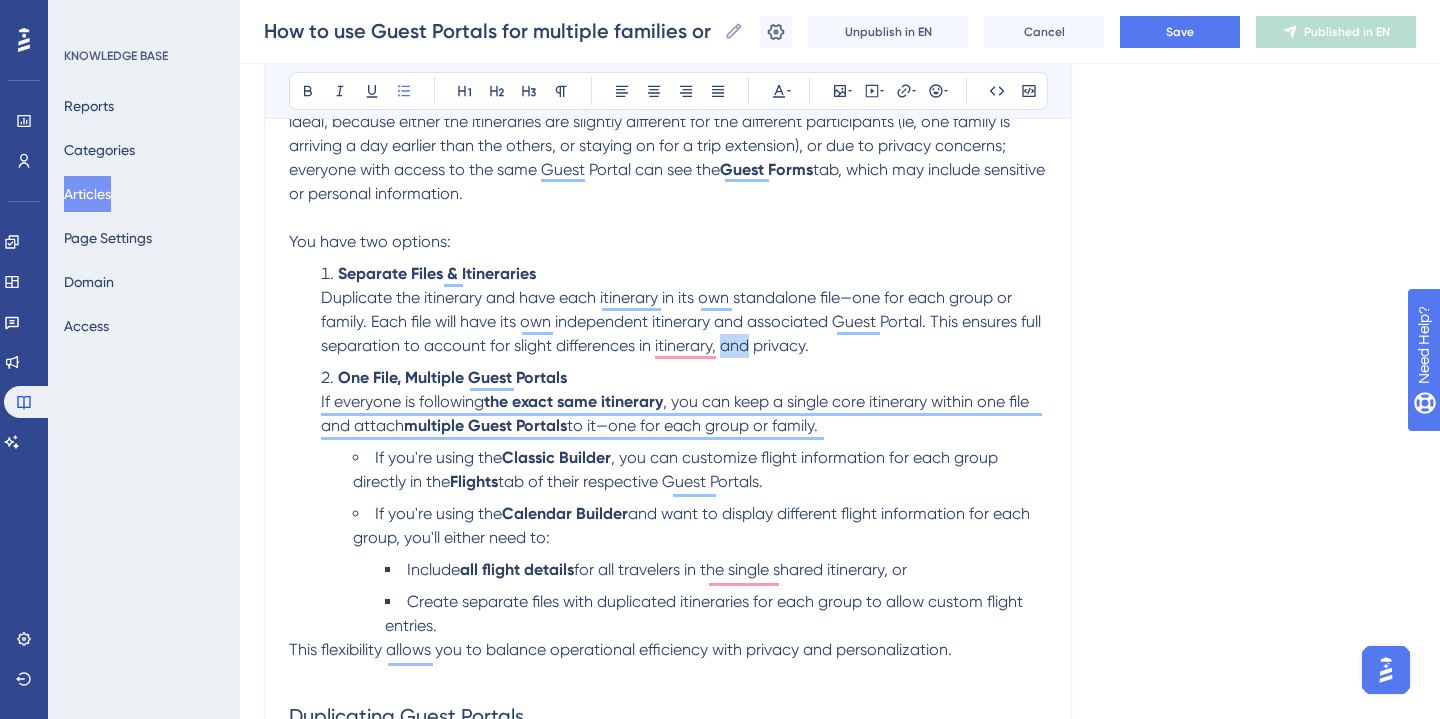 click on "Duplicate the itinerary and have each itinerary in its own standalone file—one for each group or family. Each file will have its own independent itinerary and associated Guest Portal. This ensures full separation to account for slight differences in itinerary, and privacy." at bounding box center [683, 321] 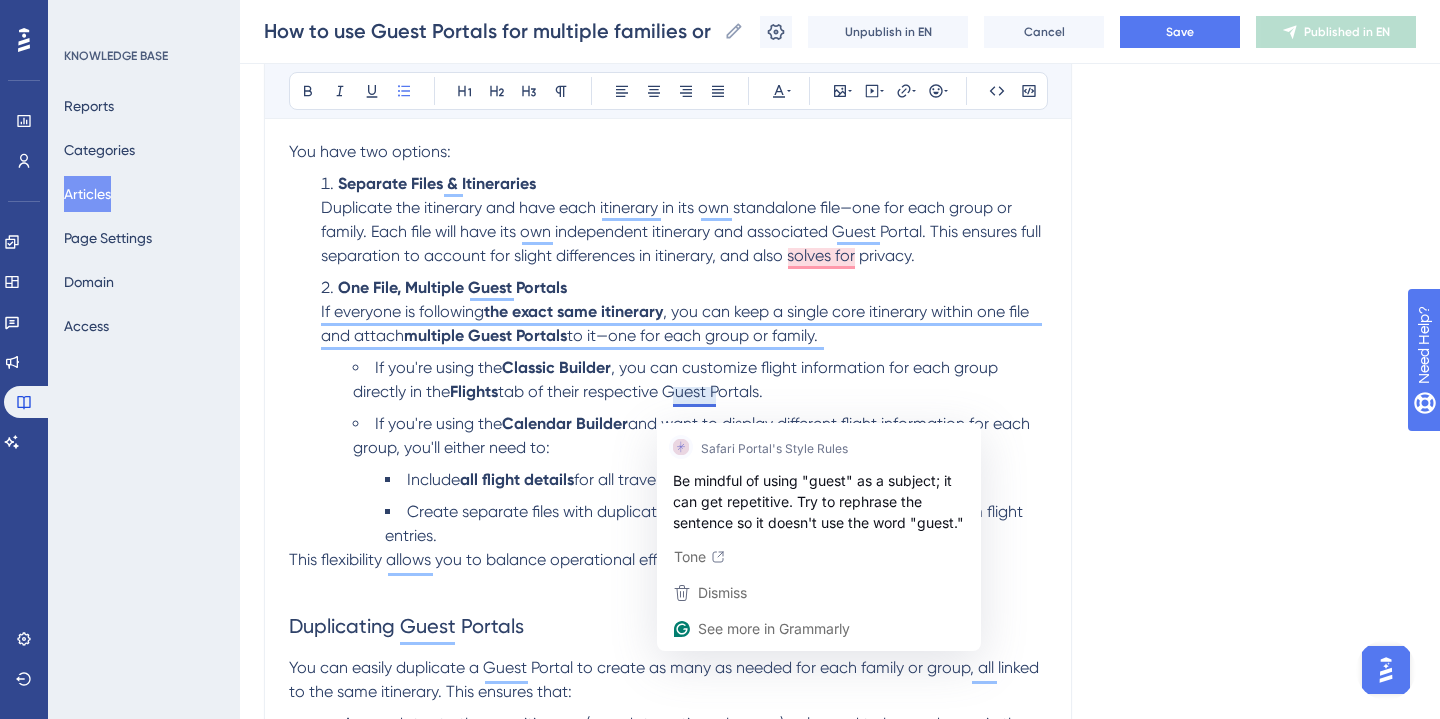 scroll, scrollTop: 938, scrollLeft: 0, axis: vertical 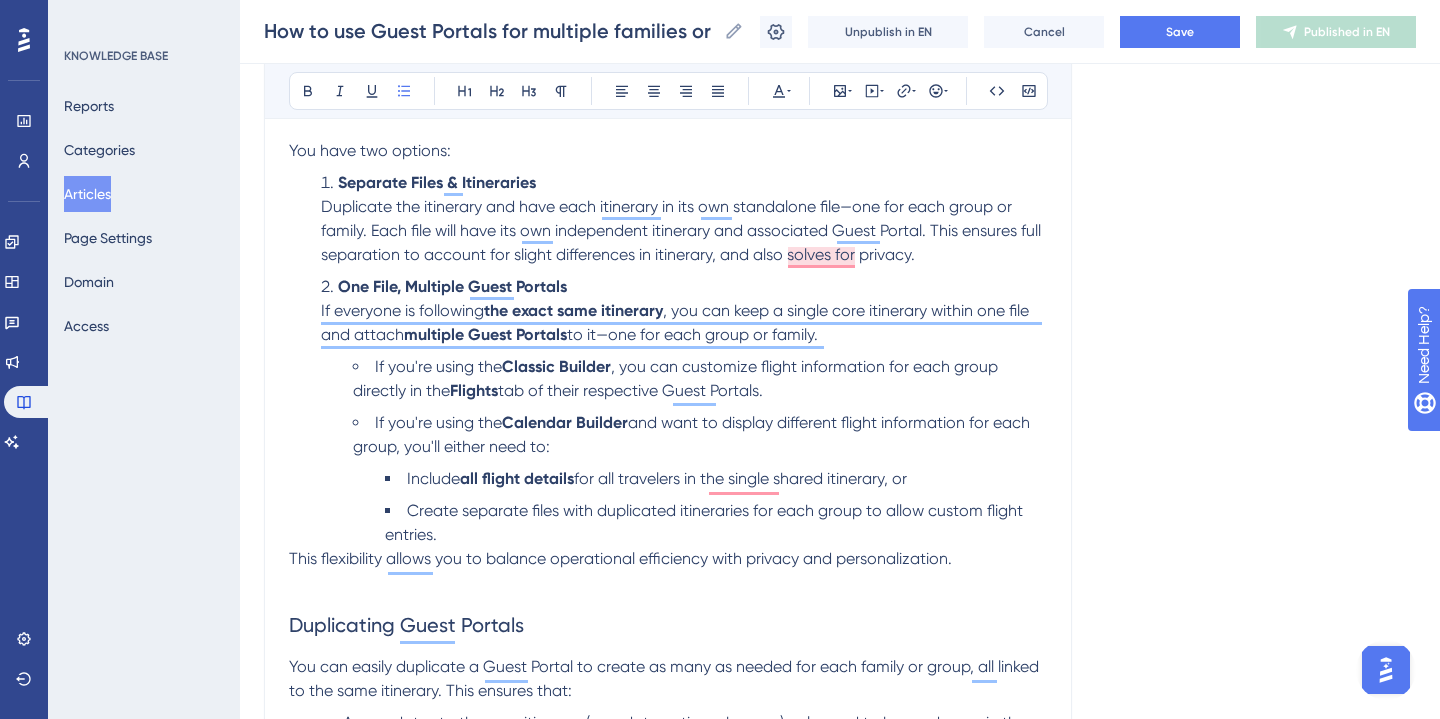 click on ", you can keep a single core itinerary within one file and attach" at bounding box center (677, 322) 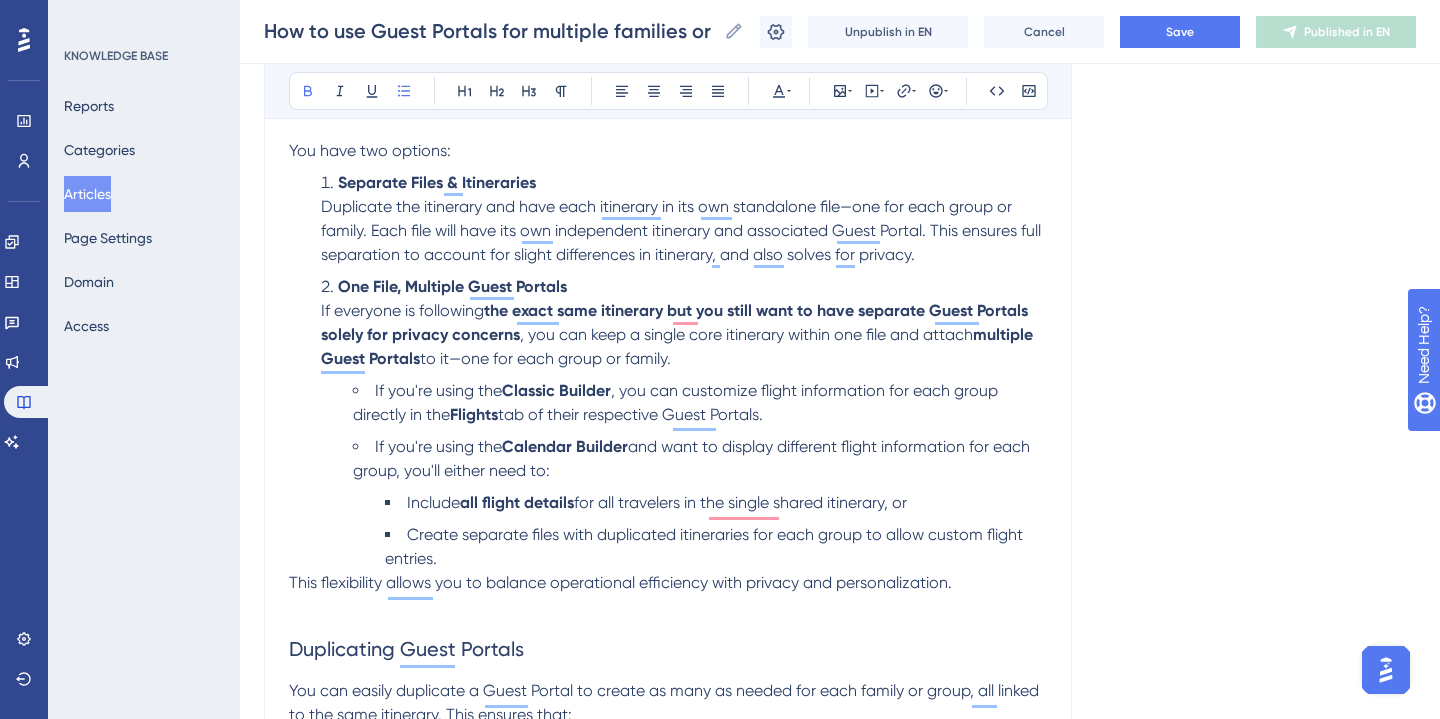 click on "One File, Multiple Guest Portals If everyone is following  the exact same itinerary but you still want to have separate Guest Portals solely for privacy concerns , you can keep a single core itinerary within one file and attach  multiple Guest Portals  to it—one for each group or family." at bounding box center (684, 323) 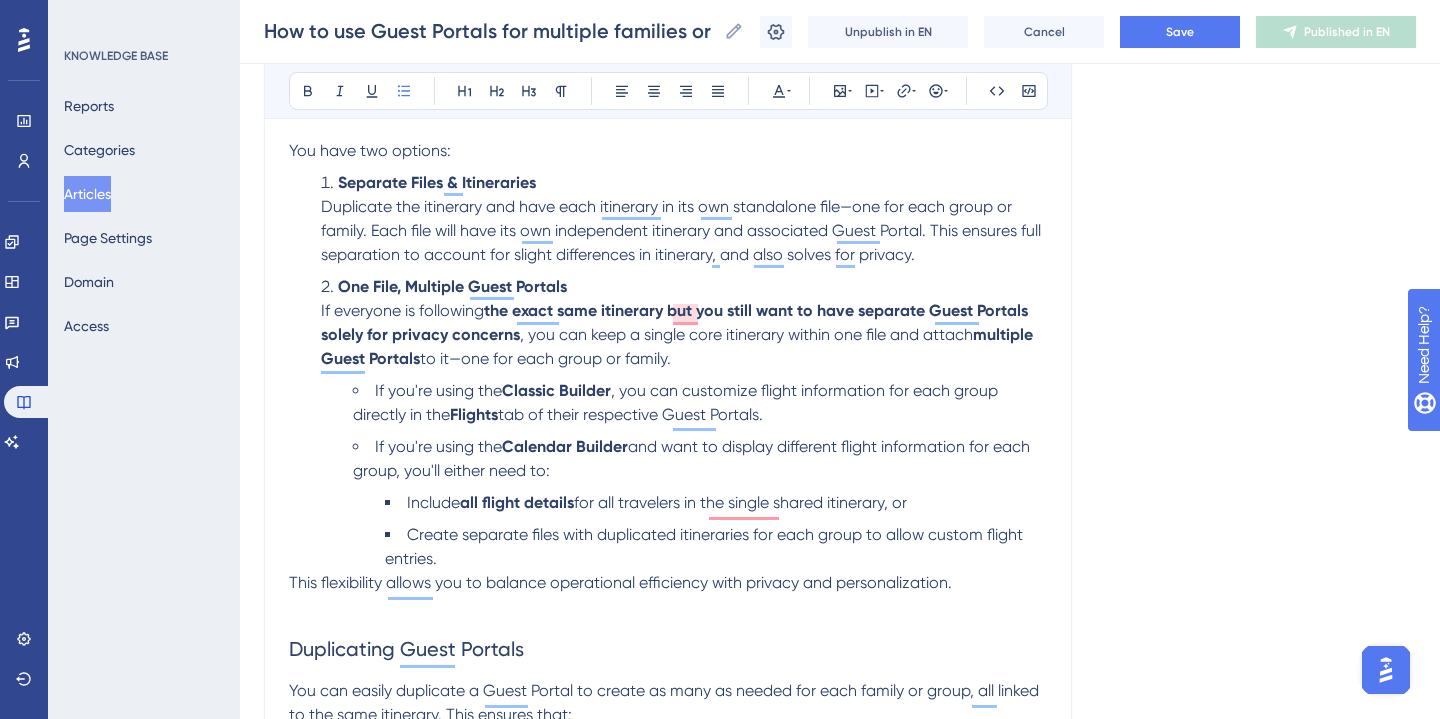 click on "the exact same itinerary but you still want to have separate Guest Portals solely for privacy concerns" at bounding box center (676, 322) 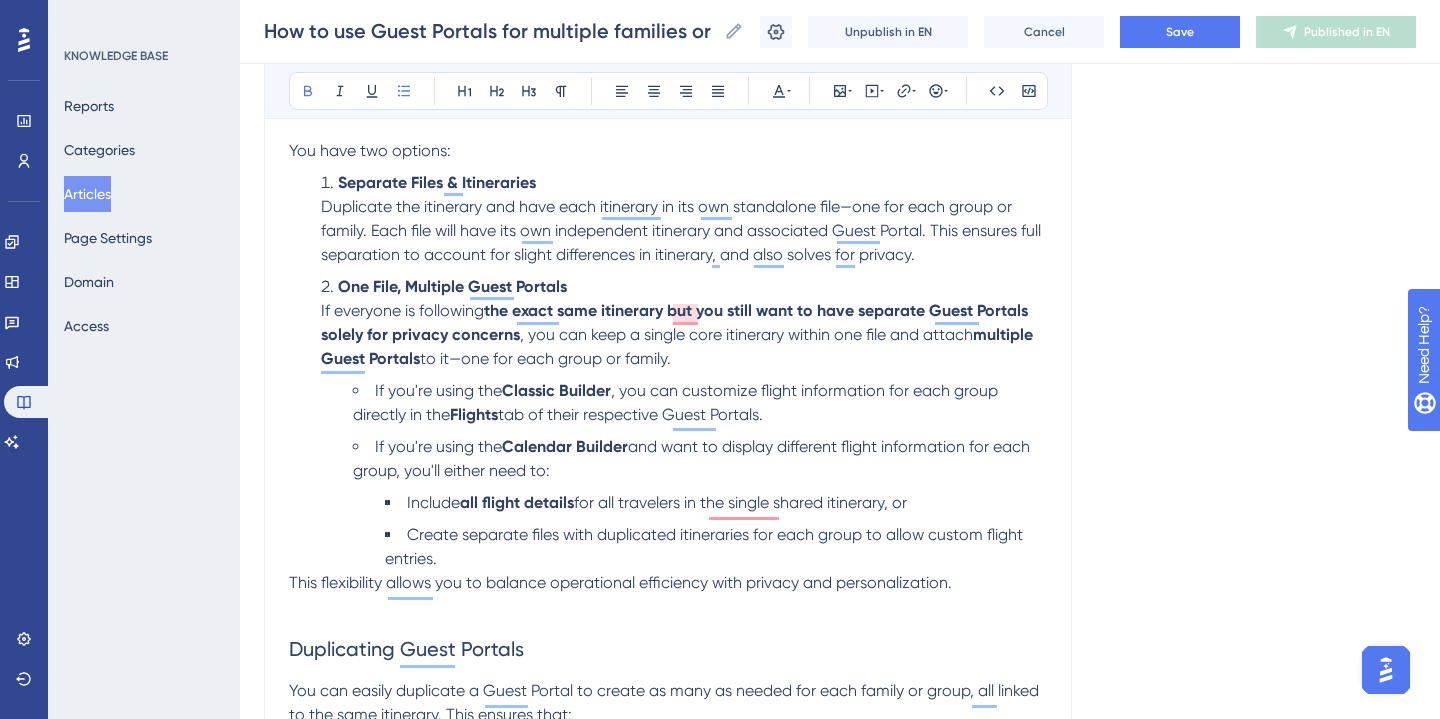 click on "One File, Multiple Guest Portals If everyone is following  the exact same itinerary but you still want to have separate Guest Portals solely for privacy concerns , you can keep a single core itinerary within one file and attach  multiple Guest Portals  to it—one for each group or family." at bounding box center (684, 323) 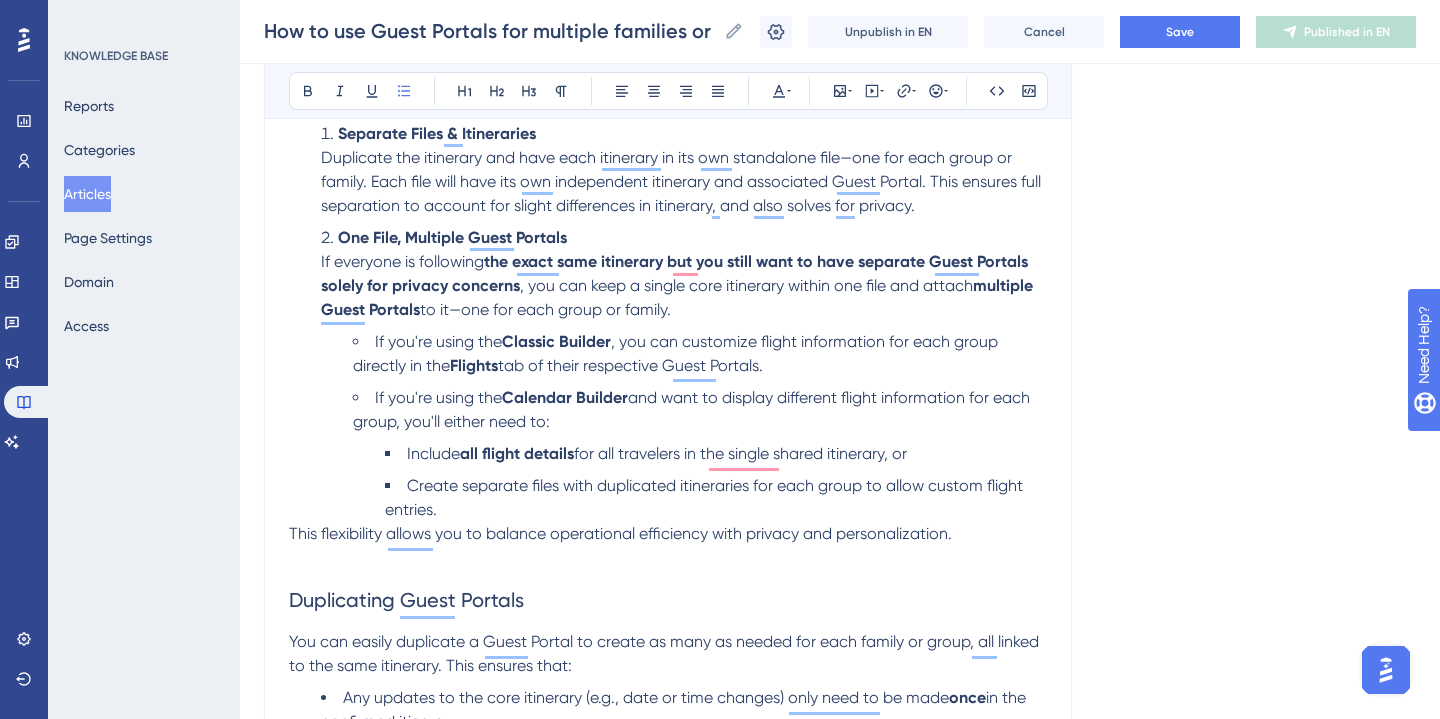 scroll, scrollTop: 999, scrollLeft: 0, axis: vertical 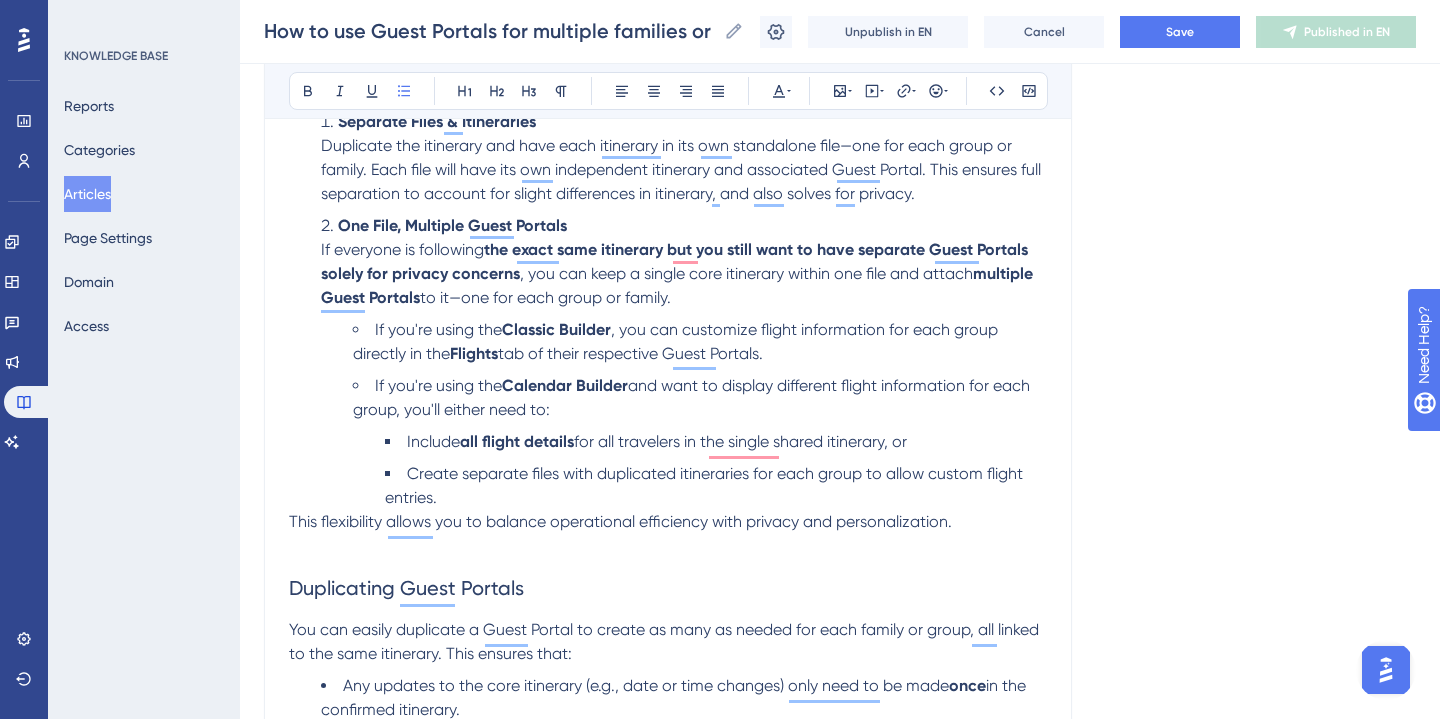 click on "If you're using the" at bounding box center [438, 329] 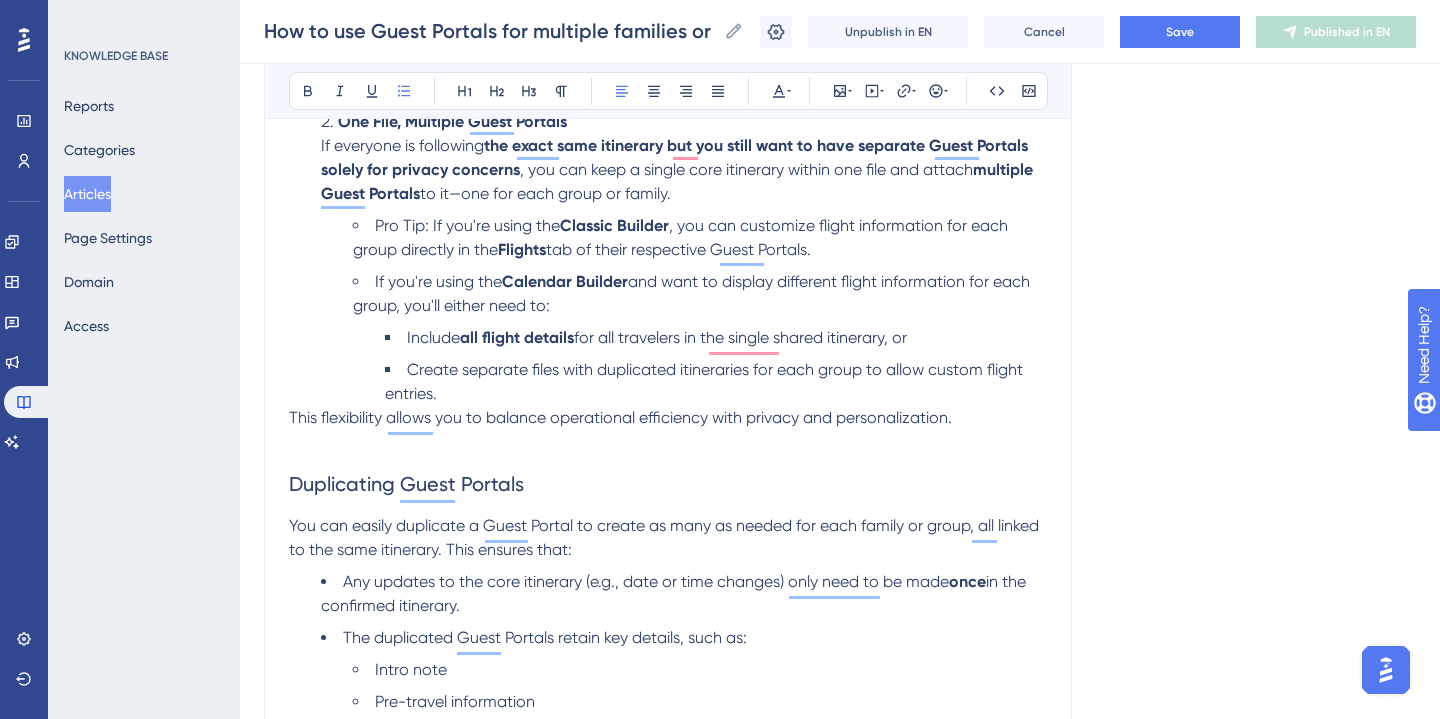 scroll, scrollTop: 1104, scrollLeft: 0, axis: vertical 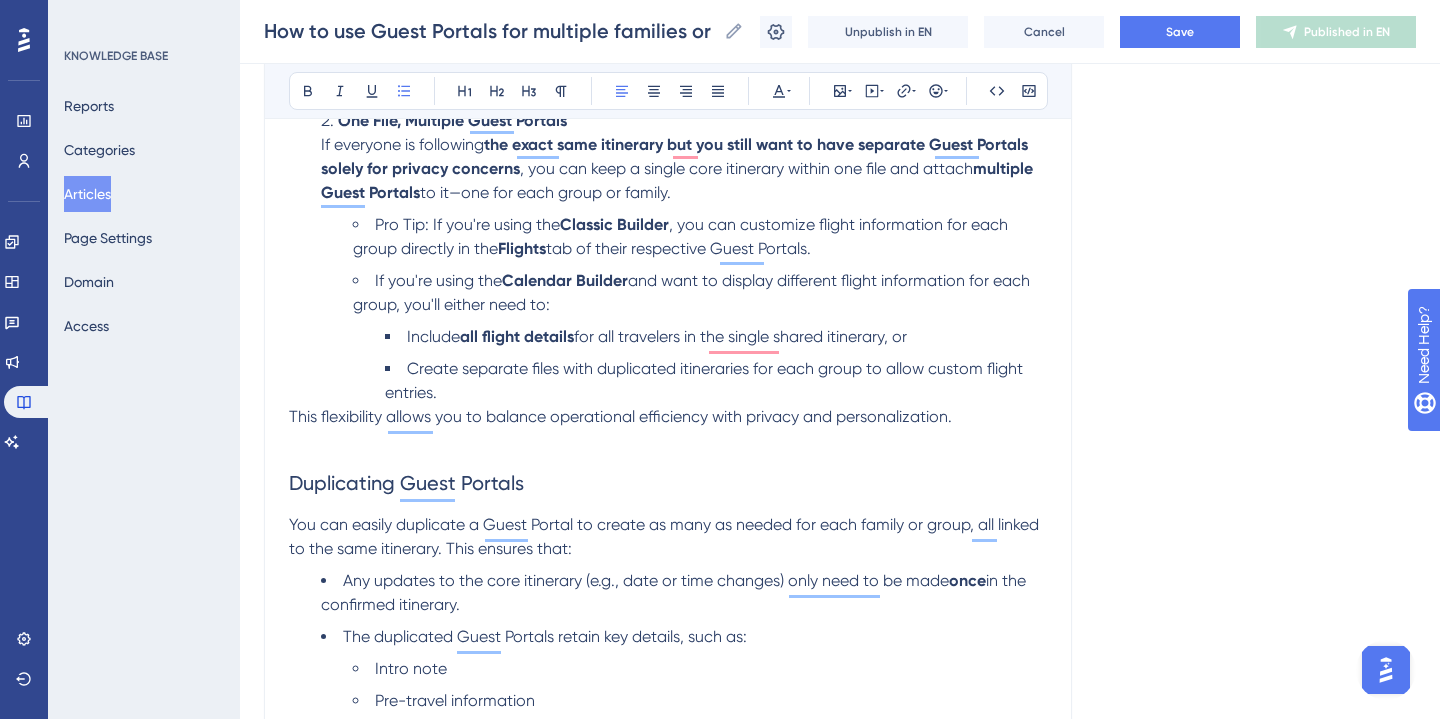 click on "for all travelers in the single shared itinerary, or" at bounding box center (740, 336) 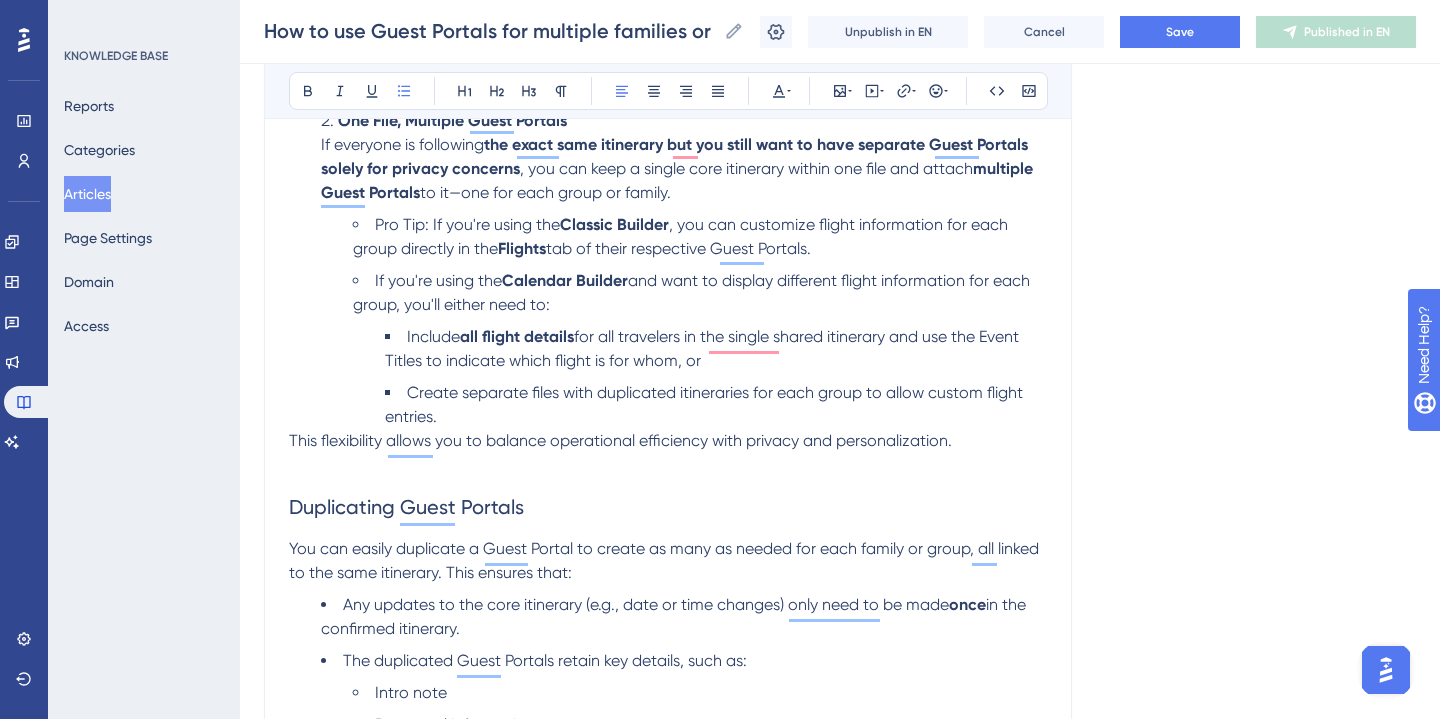 scroll, scrollTop: 1124, scrollLeft: 0, axis: vertical 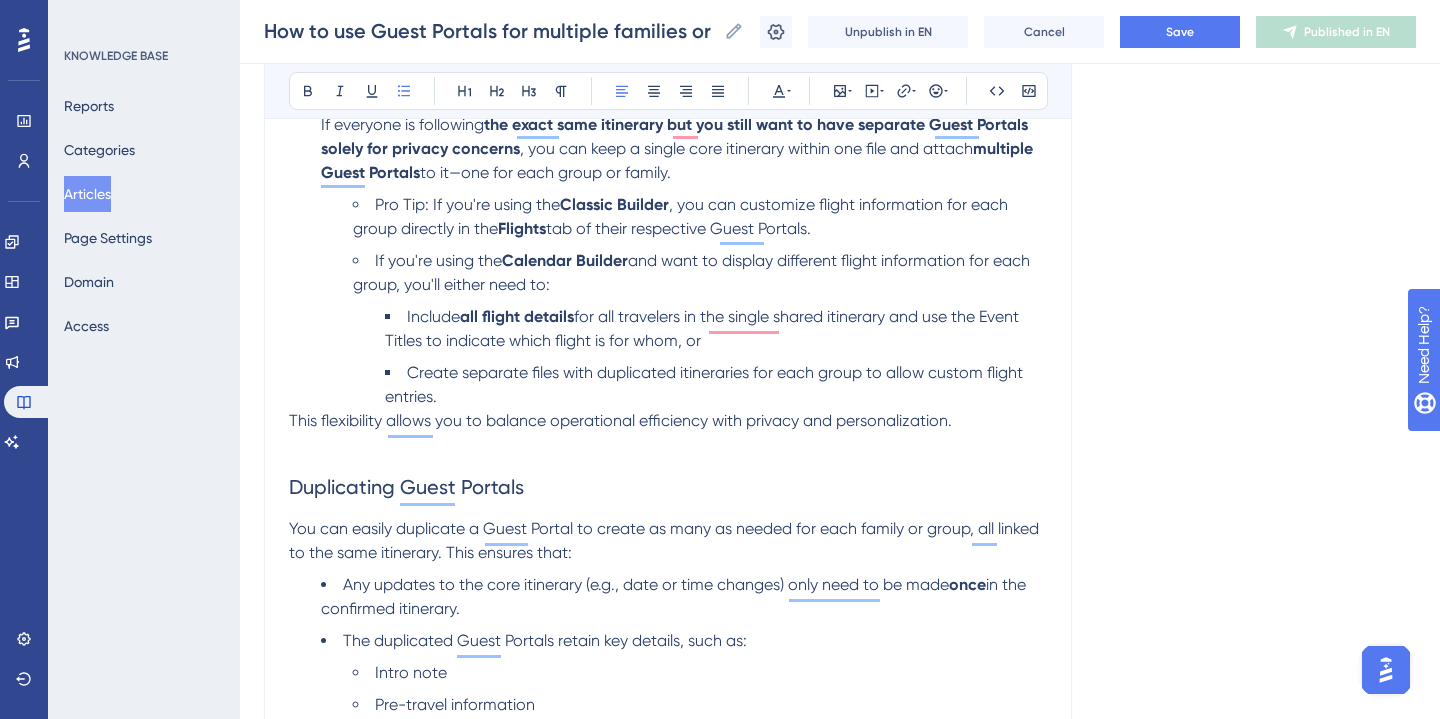 click on "Create separate files with duplicated itineraries for each group to allow custom flight entries." at bounding box center (716, 385) 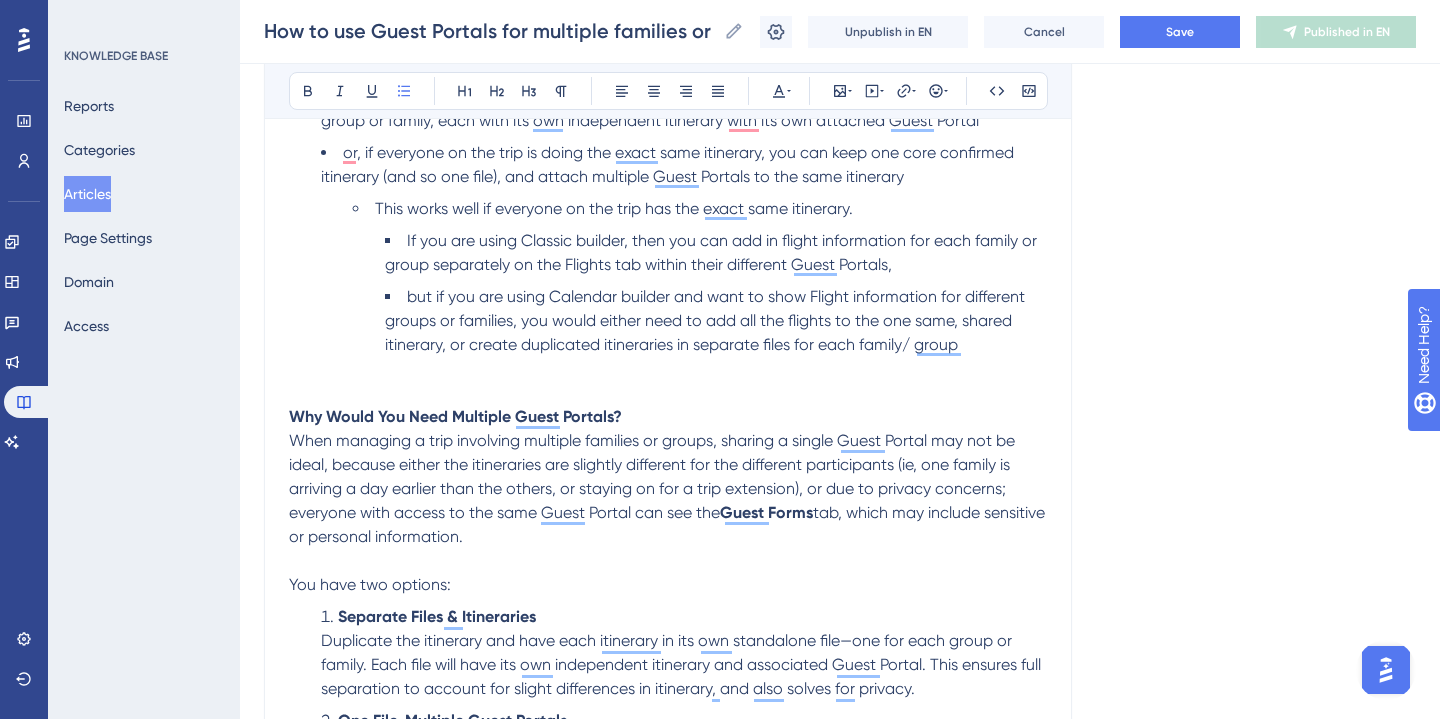 scroll, scrollTop: 502, scrollLeft: 0, axis: vertical 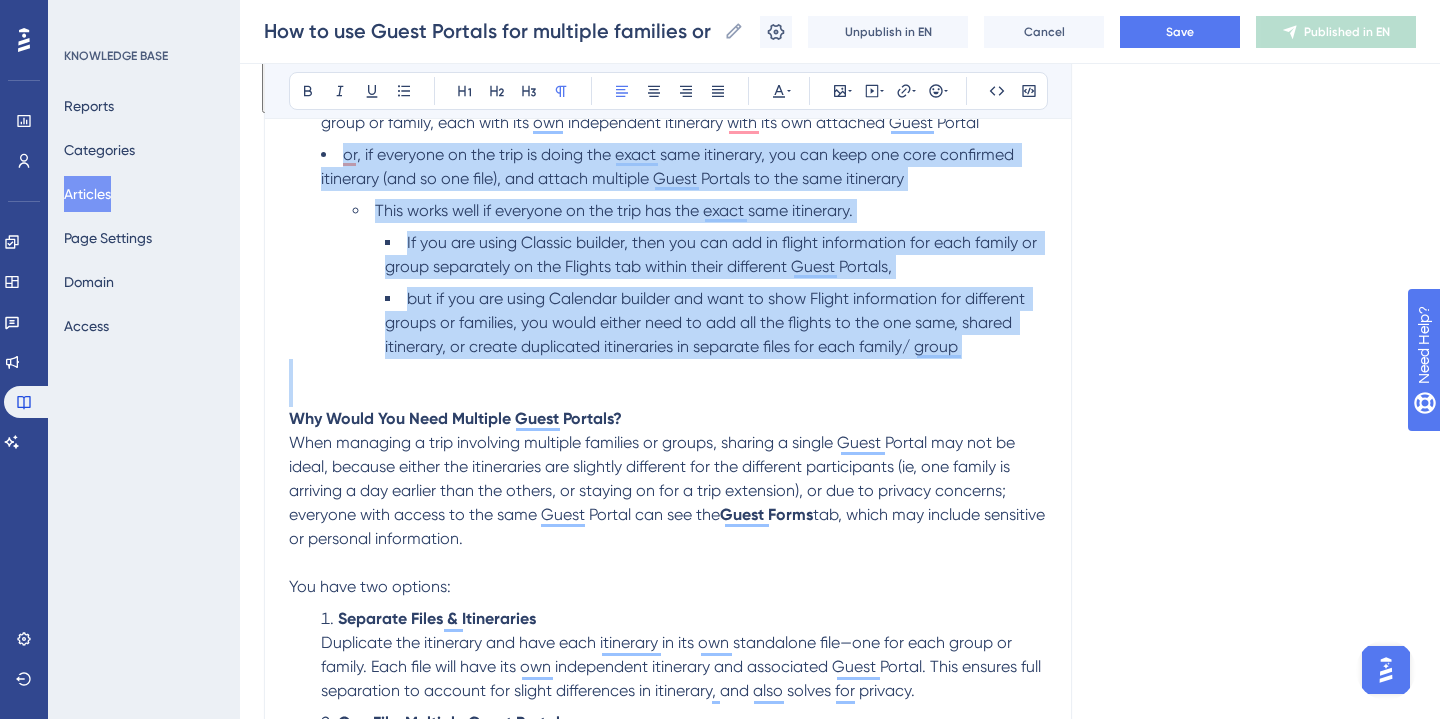 drag, startPoint x: 532, startPoint y: 391, endPoint x: 327, endPoint y: 158, distance: 310.34497 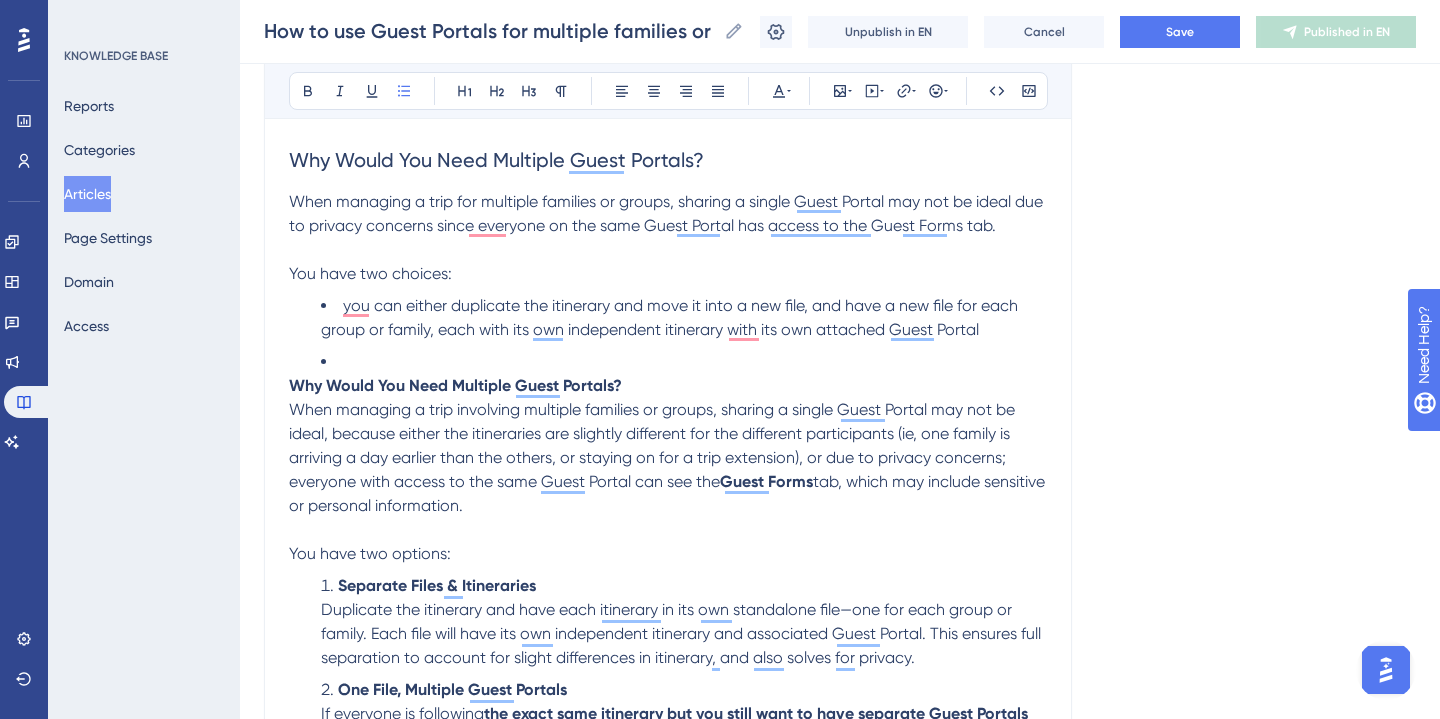 scroll, scrollTop: 292, scrollLeft: 0, axis: vertical 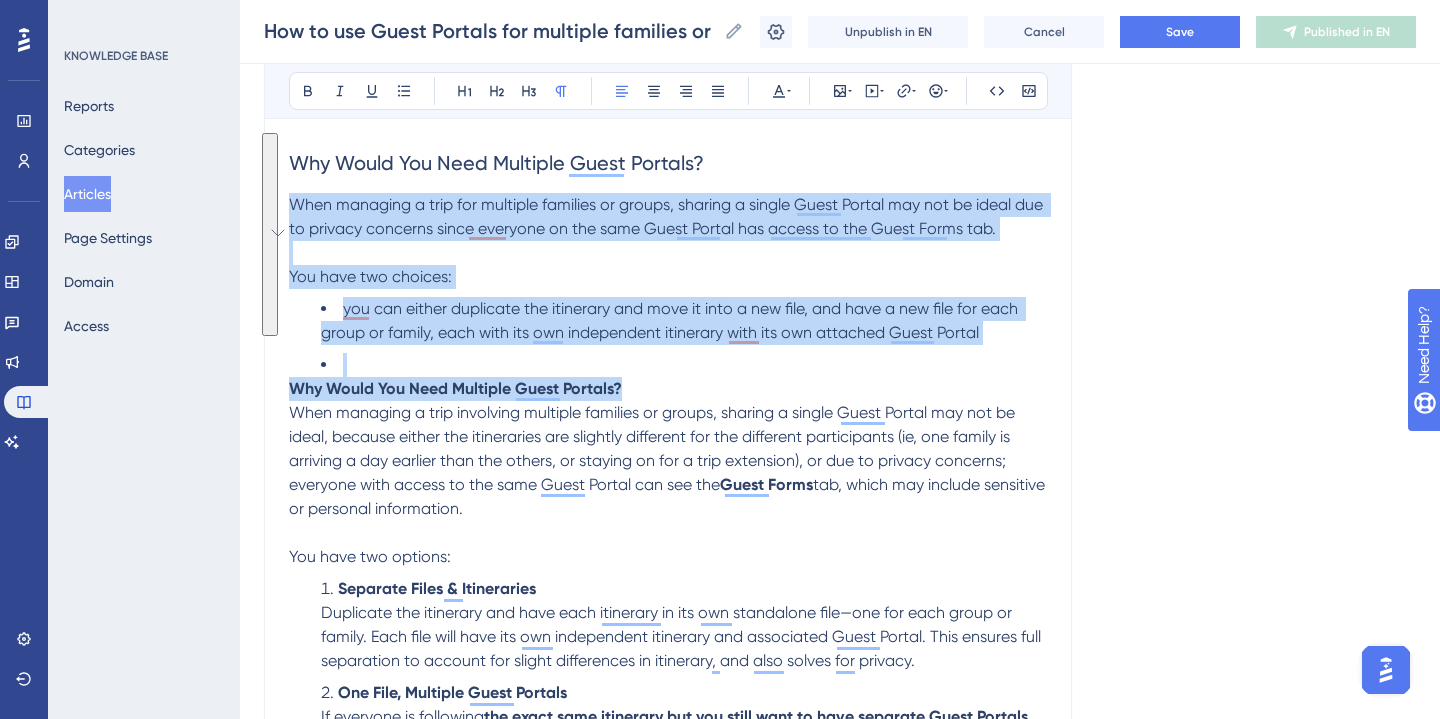 drag, startPoint x: 645, startPoint y: 386, endPoint x: 263, endPoint y: 199, distance: 425.3152 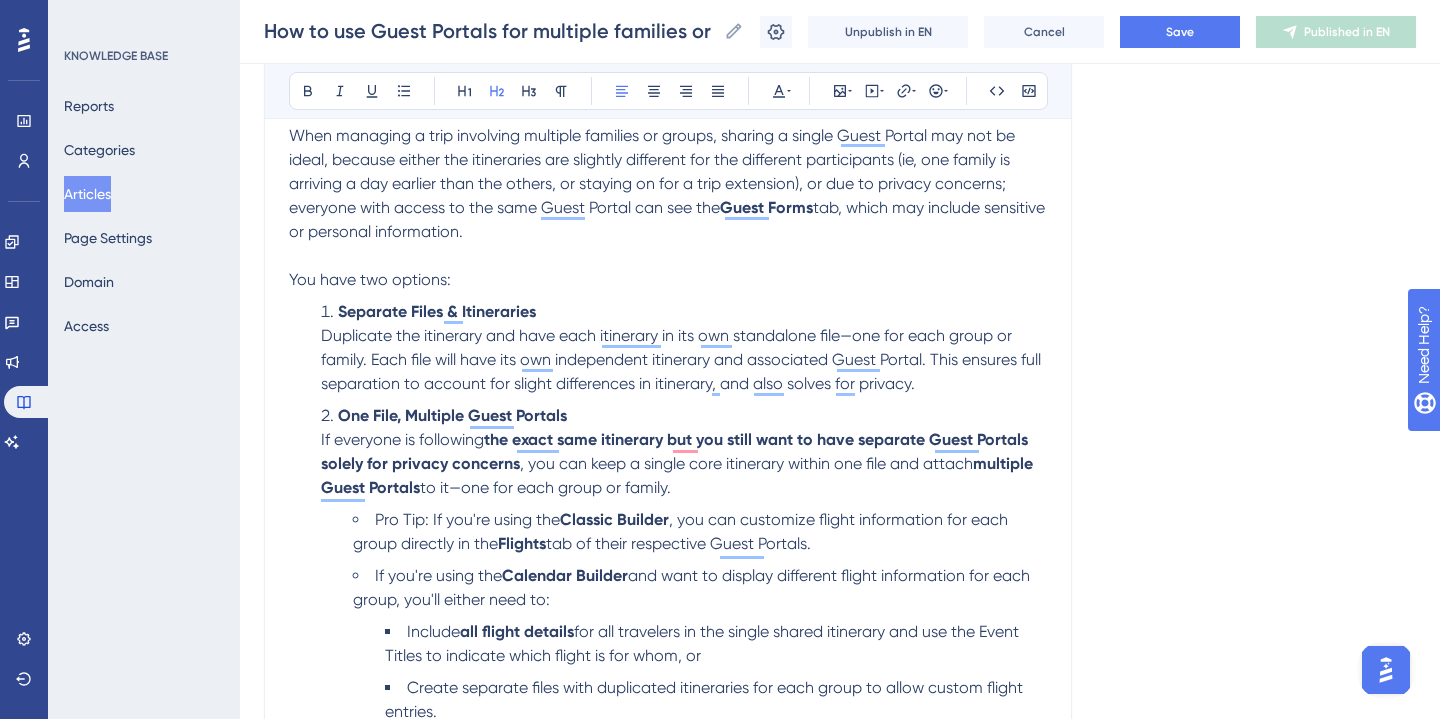 scroll, scrollTop: 381, scrollLeft: 0, axis: vertical 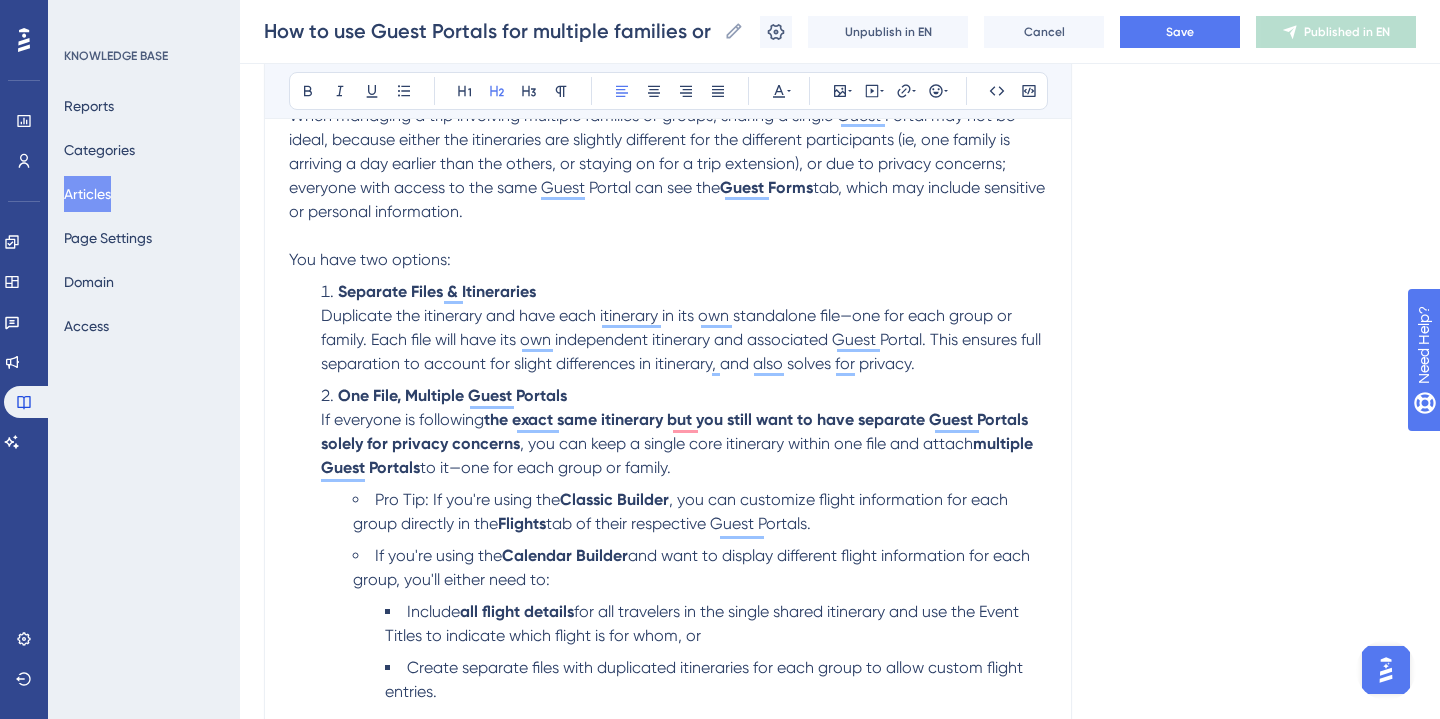 click on "You have two options:" at bounding box center [668, 260] 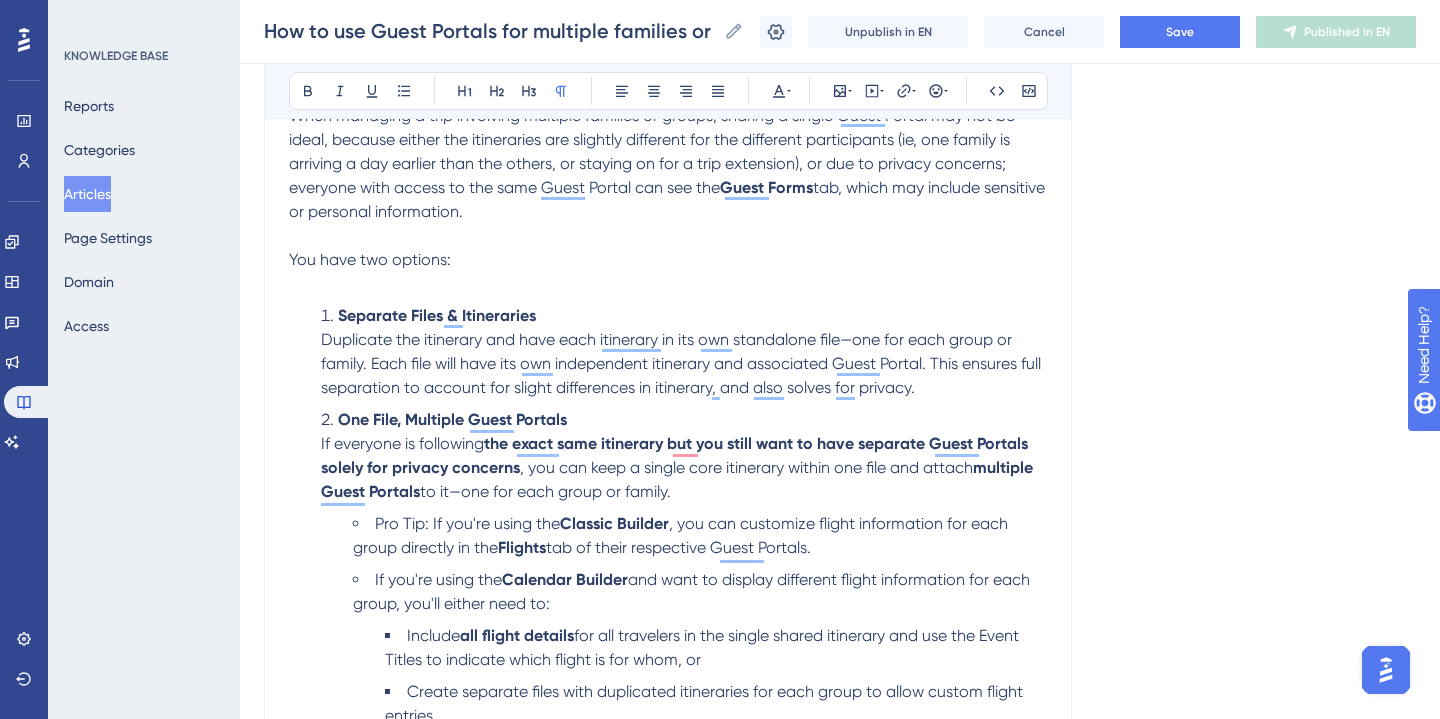 click on "Separate Files & Itineraries Duplicate the itinerary and have each itinerary in its own standalone file—one for each group or family. Each file will have its own independent itinerary and associated Guest Portal. This ensures full separation to account for slight differences in itinerary, and also solves for privacy." at bounding box center (684, 352) 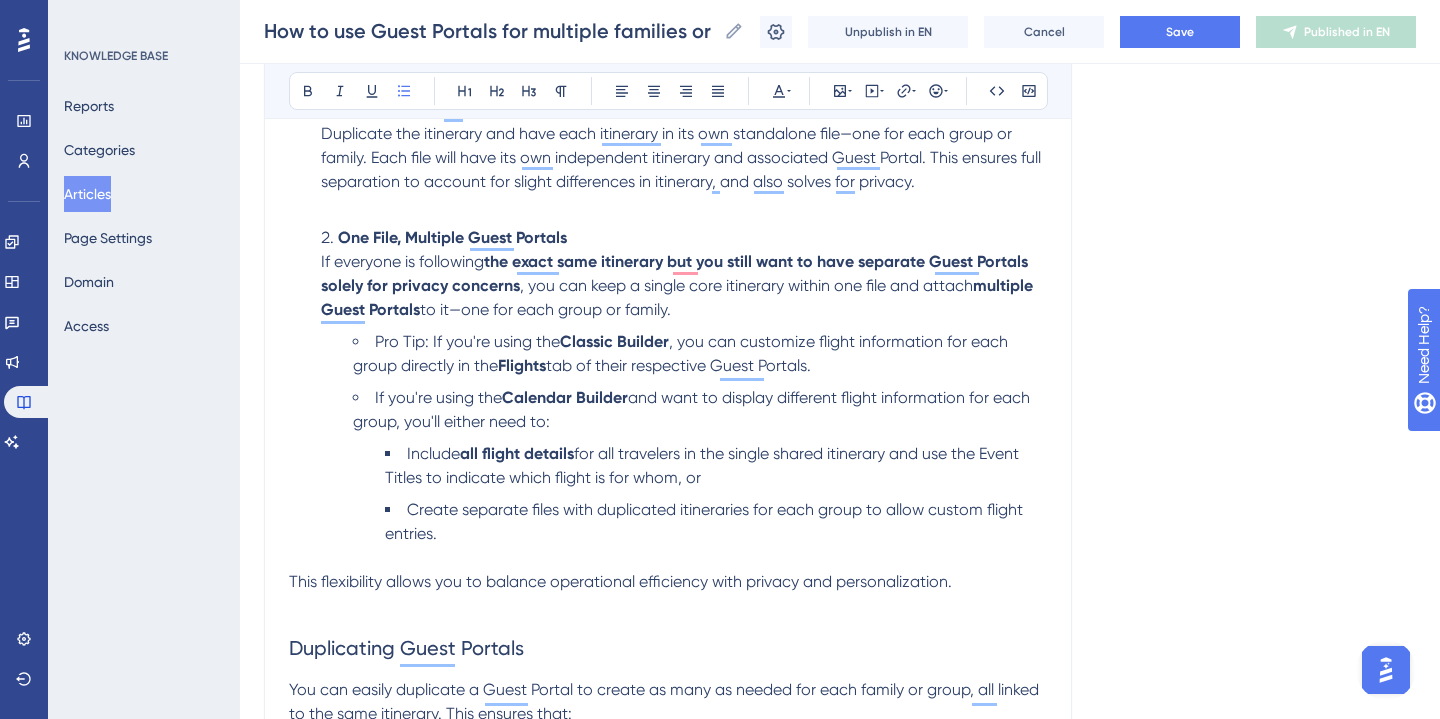 scroll, scrollTop: 418, scrollLeft: 0, axis: vertical 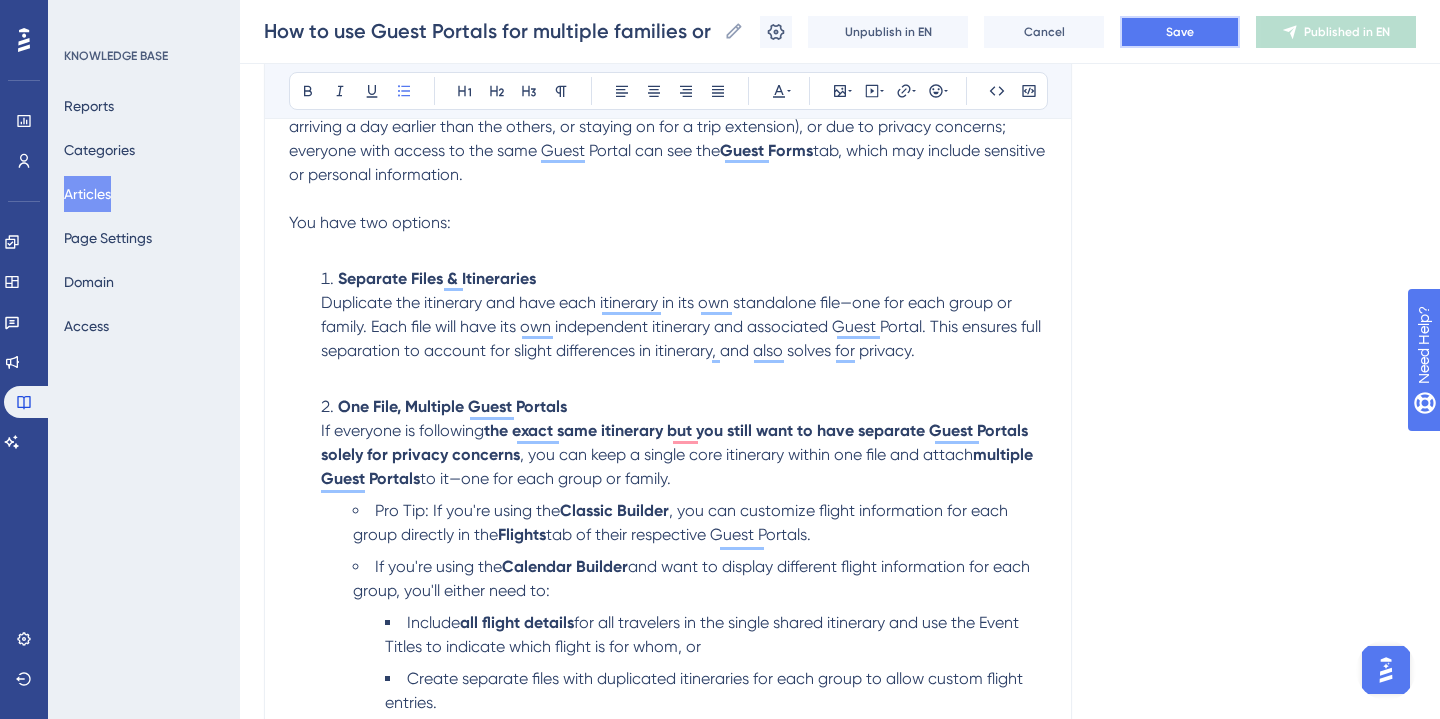 click on "Save" at bounding box center [1180, 32] 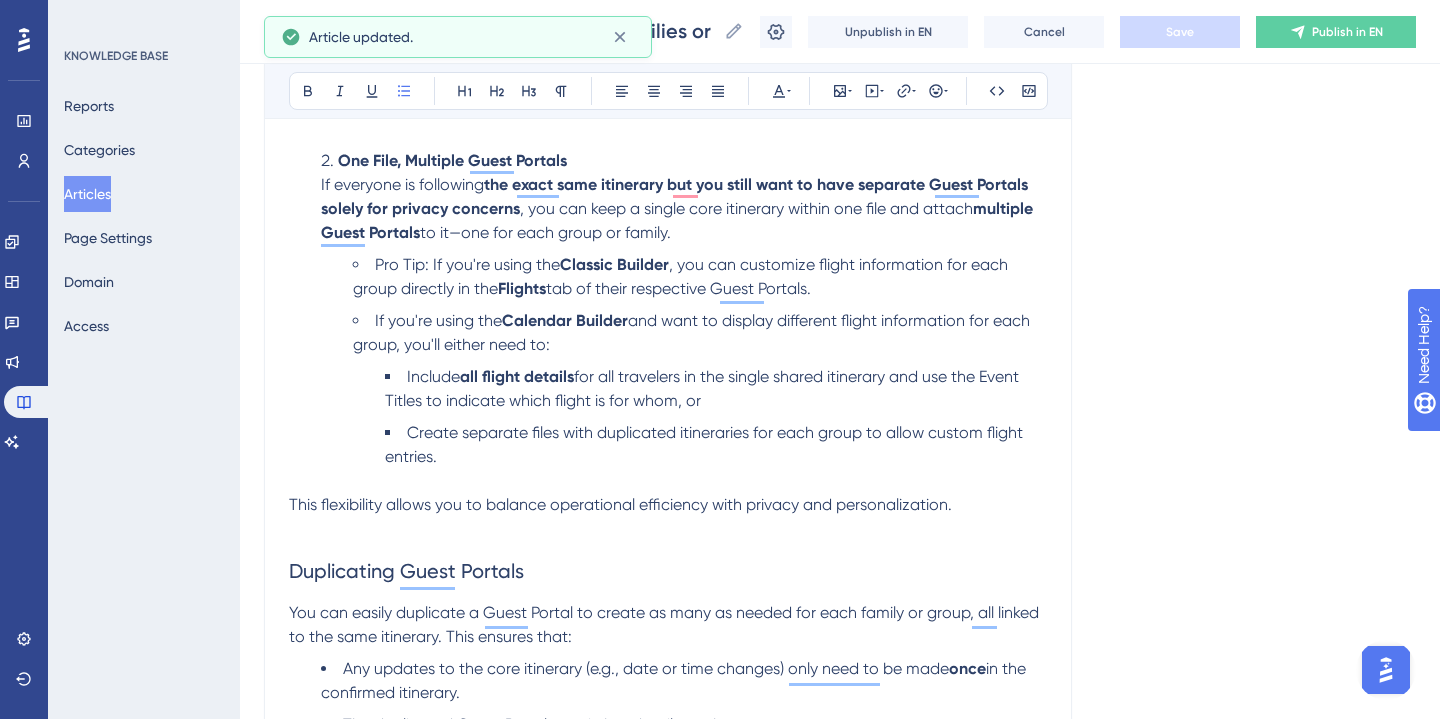 scroll, scrollTop: 1056, scrollLeft: 0, axis: vertical 